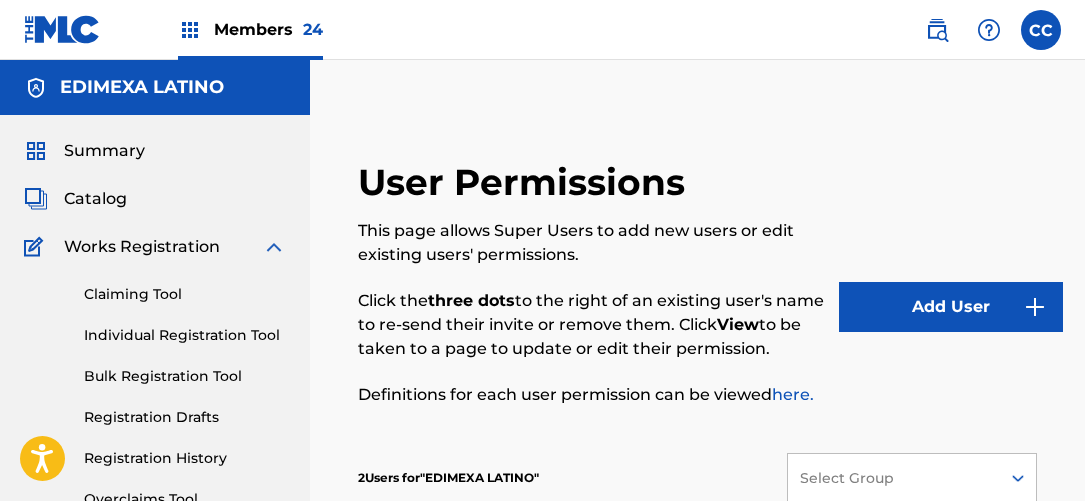 scroll, scrollTop: 0, scrollLeft: 0, axis: both 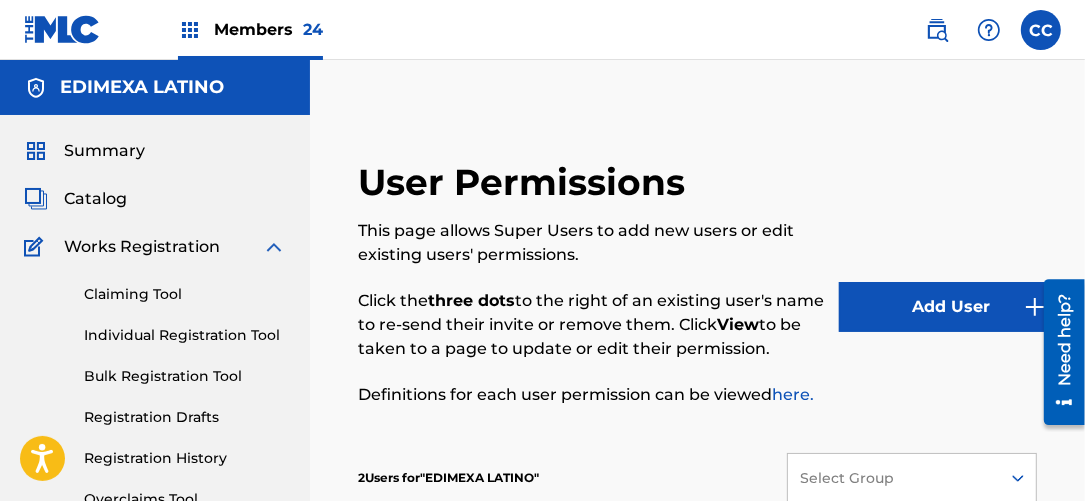 click at bounding box center [62, 29] 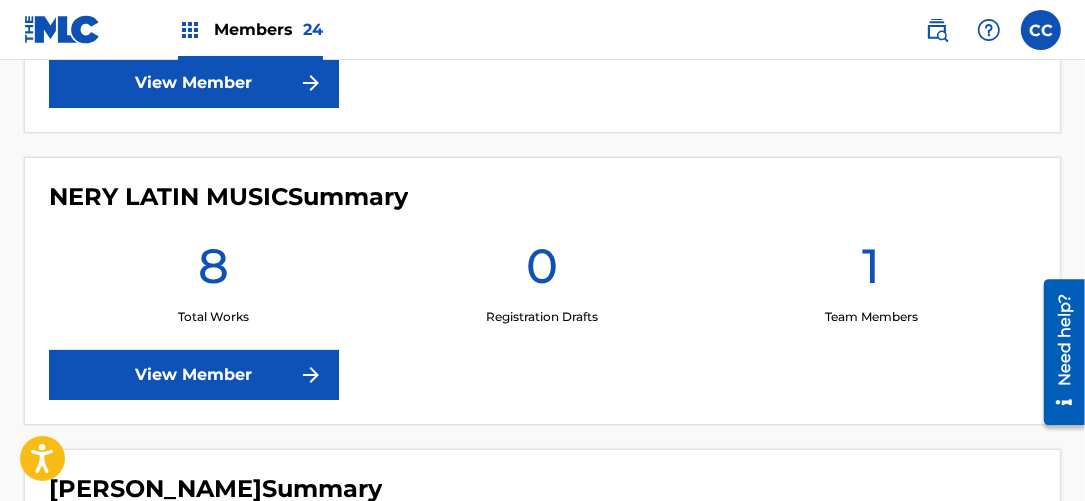 scroll, scrollTop: 5454, scrollLeft: 0, axis: vertical 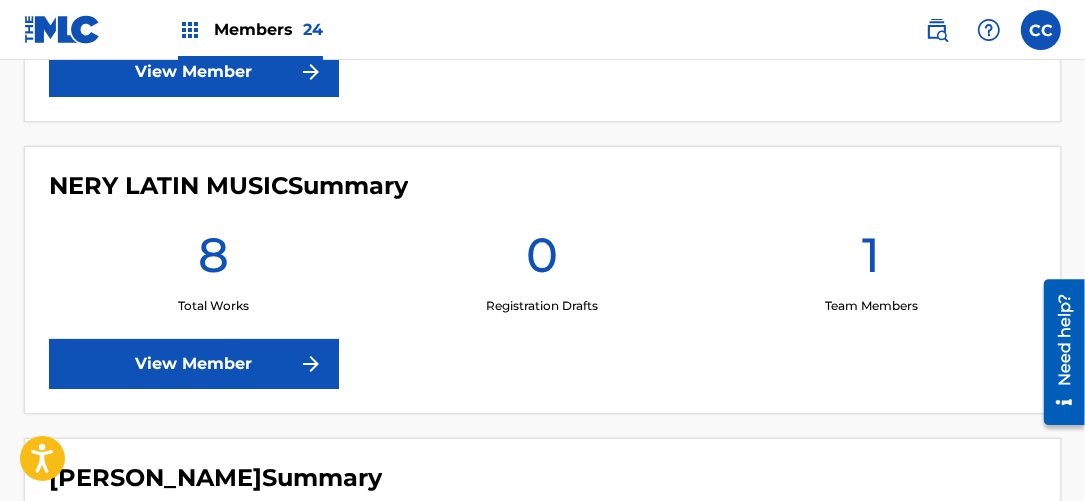 click on "View Member" at bounding box center (194, 364) 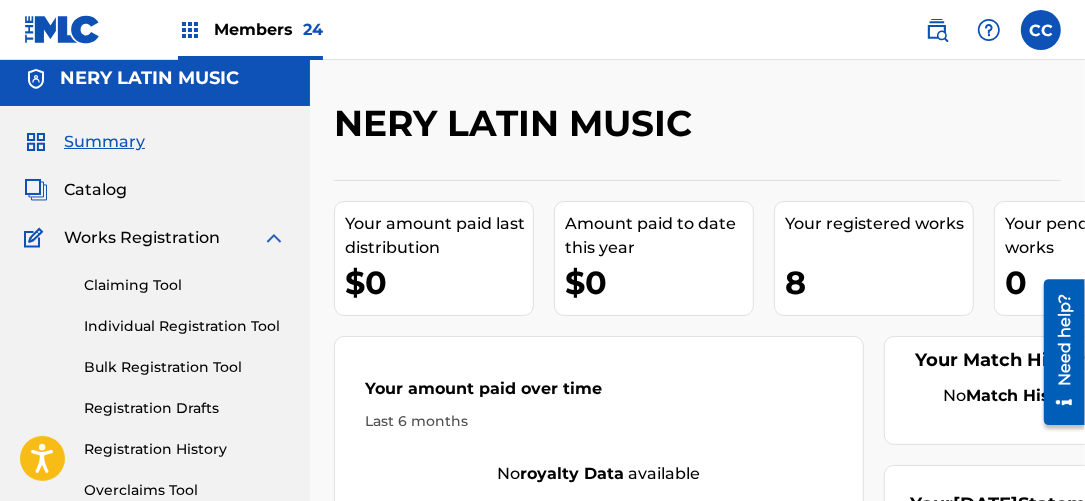 scroll, scrollTop: 0, scrollLeft: 0, axis: both 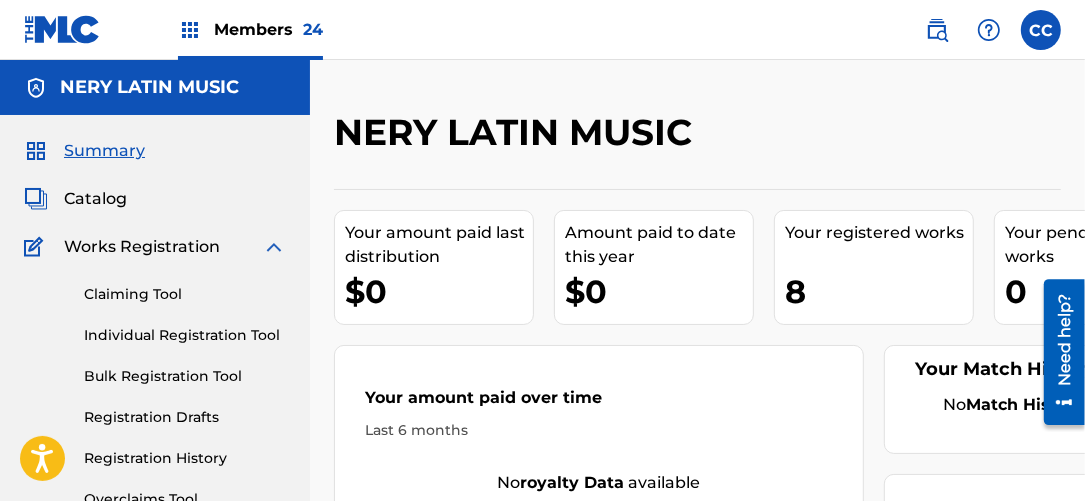 click on "Individual Registration Tool" at bounding box center [185, 335] 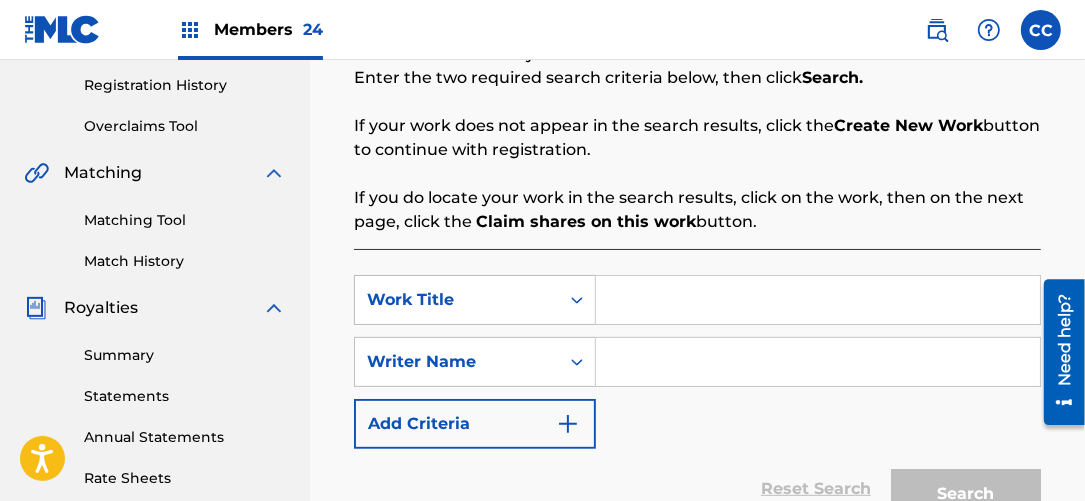 scroll, scrollTop: 454, scrollLeft: 0, axis: vertical 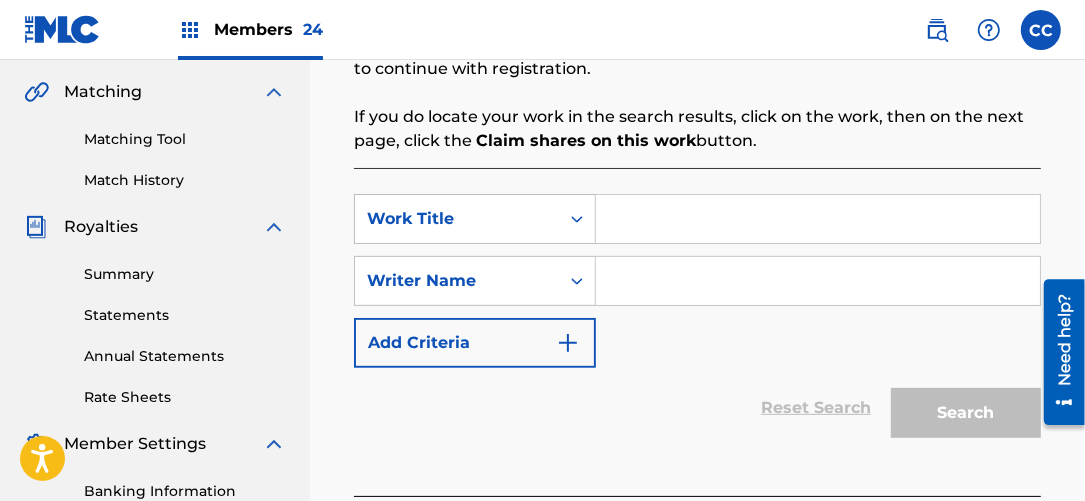 click at bounding box center [818, 219] 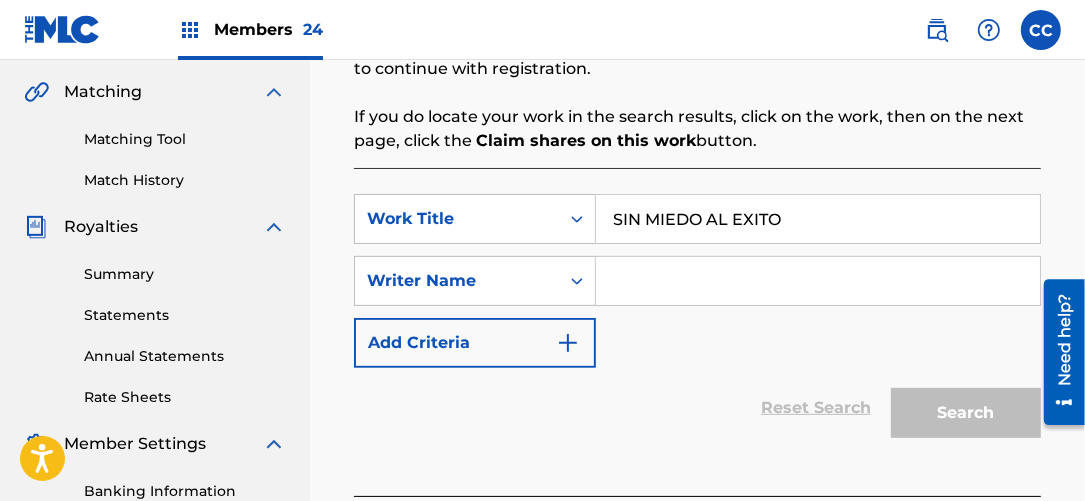 type on "SIN MIEDO AL EXITO" 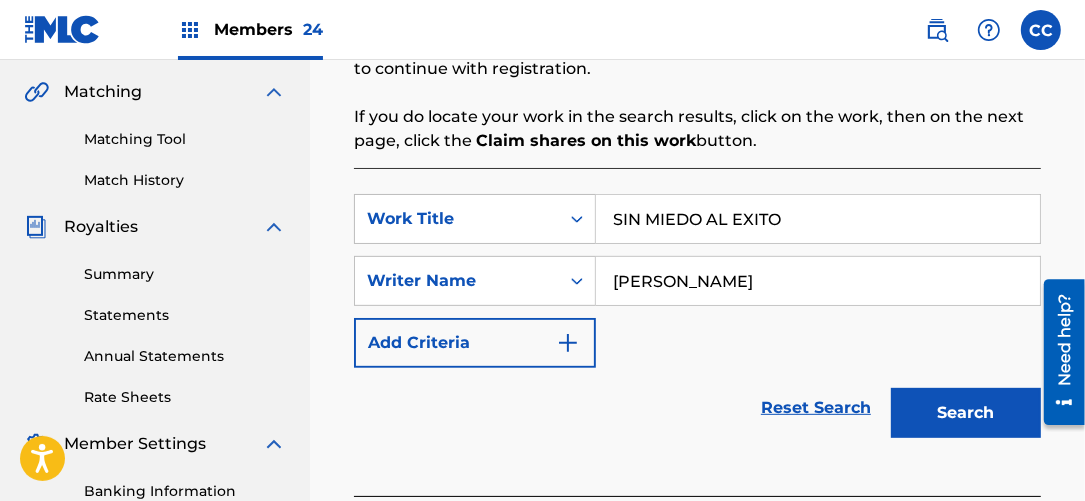 type on "[PERSON_NAME]" 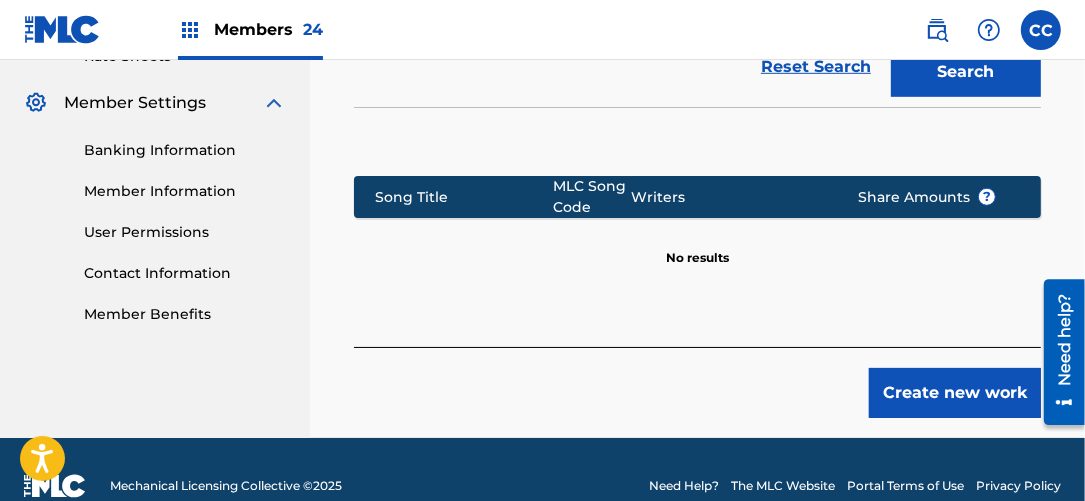 scroll, scrollTop: 818, scrollLeft: 0, axis: vertical 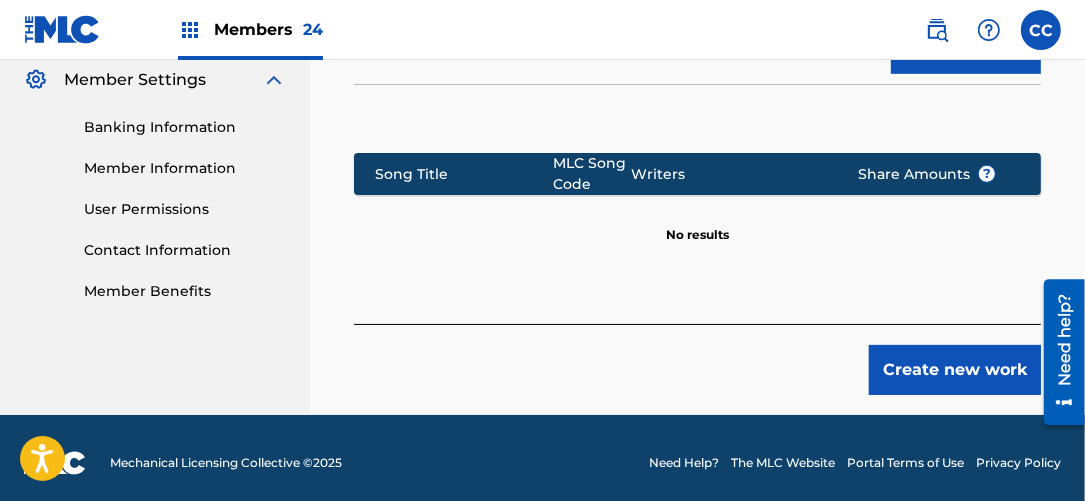 click on "Create new work" at bounding box center [955, 370] 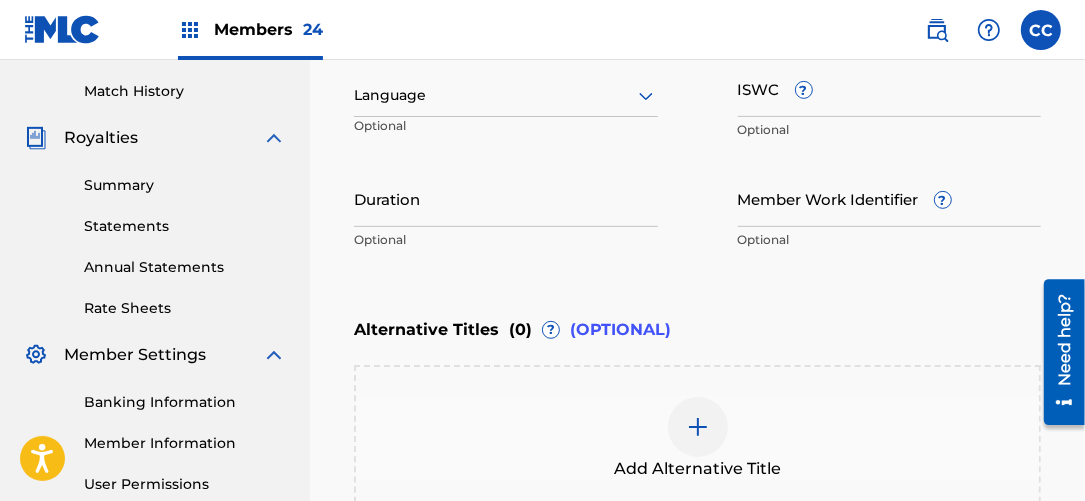 scroll, scrollTop: 517, scrollLeft: 0, axis: vertical 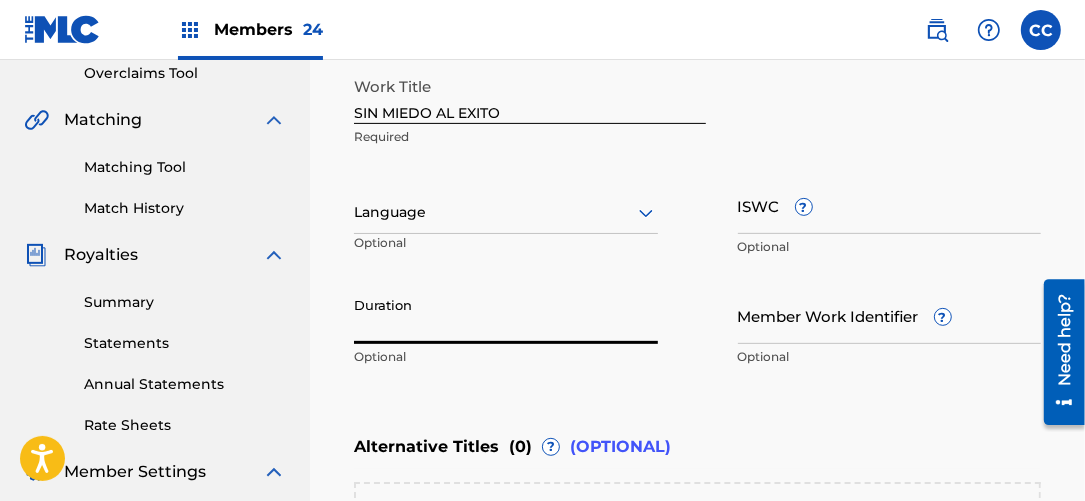 click at bounding box center [506, 212] 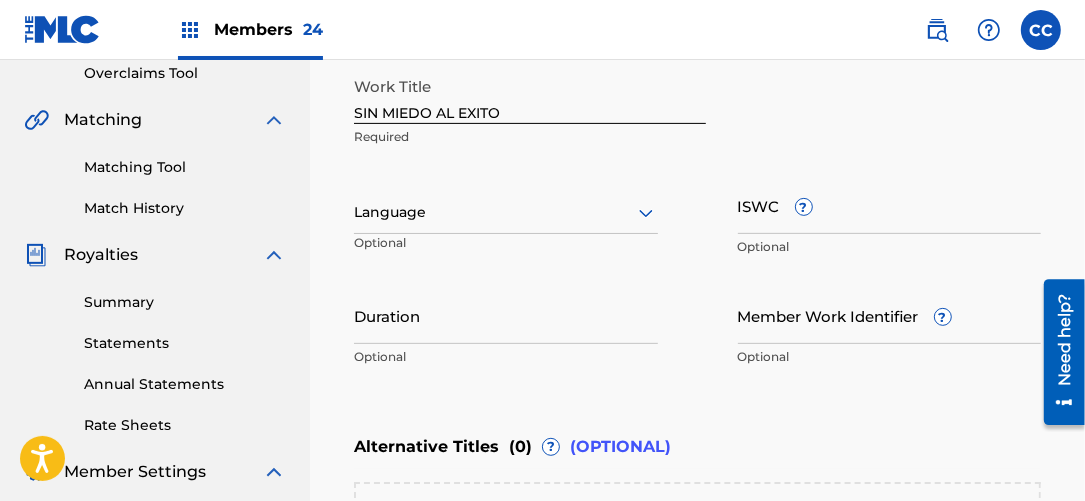 click on "Work Title   SIN MIEDO AL EXITO Required Language Optional ISWC   ? Optional Duration   Optional Member Work Identifier   ? Optional" at bounding box center [697, 222] 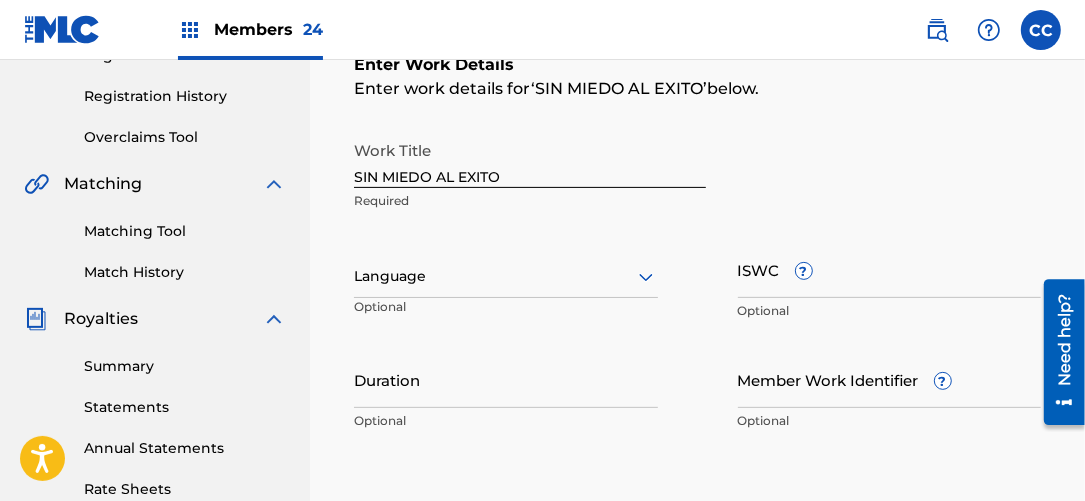 scroll, scrollTop: 335, scrollLeft: 0, axis: vertical 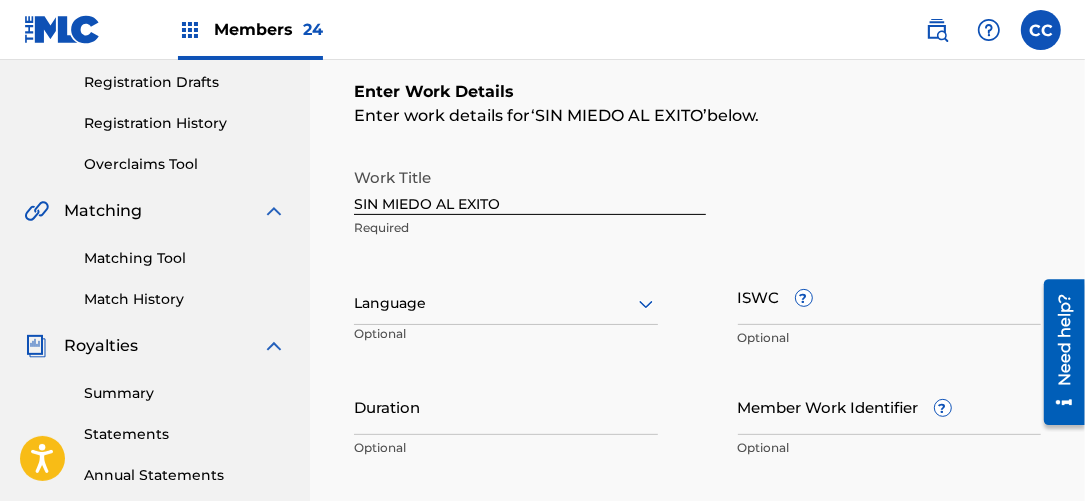 click at bounding box center (506, 303) 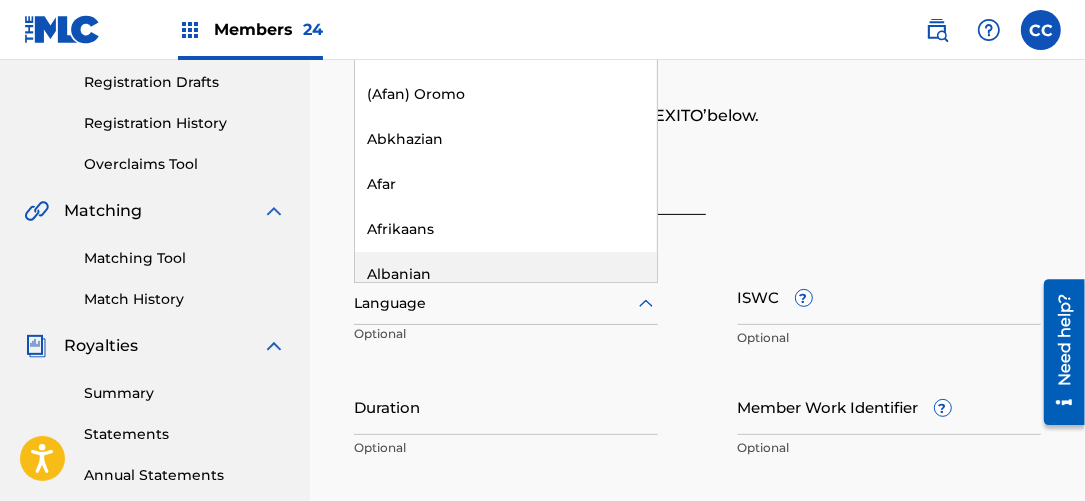 click on "Register Work Search Enter Work Details Add Writers Add Publishers & Shares Add Recording Review Enter Work Details Enter work details for  ‘ SIN MIEDO AL EXITO ’  below. Work Title   SIN MIEDO AL EXITO Required 153 results available. Use Up and Down to choose options, press Enter to select the currently focused option, press Escape to exit the menu, press Tab to select the option and exit the menu. Language English Spanish (Afan) Oromo Abkhazian Afar Afrikaans Albanian Amharic Arabic Armenian Assamese Aymara Azerbaijani Bashkir Basque Bengali [PERSON_NAME] Bihari Bislama Breton Bulgarian Burmese Byelorussian Cambodian Catalan Chinese Corsican Croatian Czech Danish Dutch Esperanto Estonian Faeroese Farsi Fiji Finnish French Frisian Galician Georgian German Greek Greenlandic Guarani Gujarati Hausa [US_STATE] Hebrew Hindi Hungarian Icelandic Indonesian Interlingua Interlingue Inupiak Irish Italian Japanese Javanese Kannada Kashmiri Kazakh Kinyarwanda Kirghiz Kirundi Korean Kurdish Laothian Latin Latvian Lingala Malay" at bounding box center (697, 318) 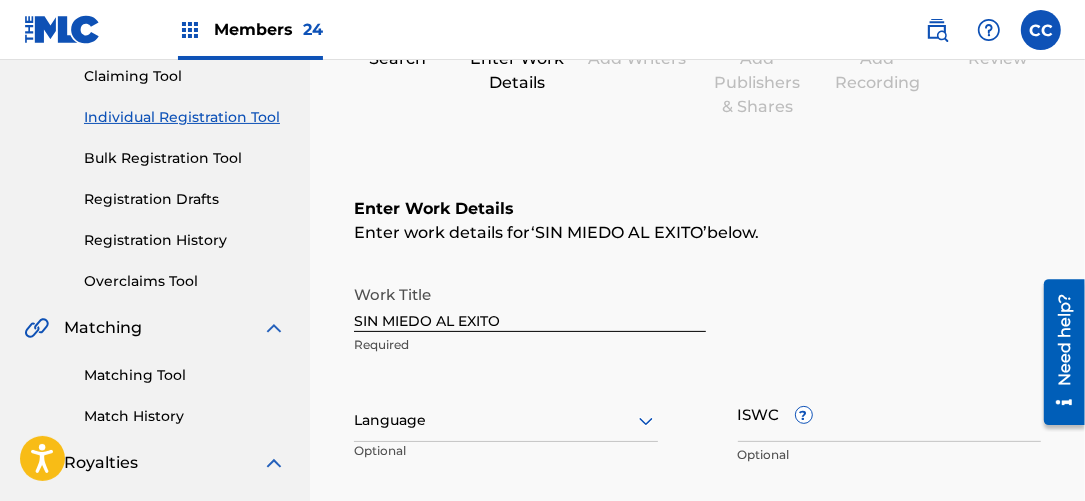 scroll, scrollTop: 244, scrollLeft: 0, axis: vertical 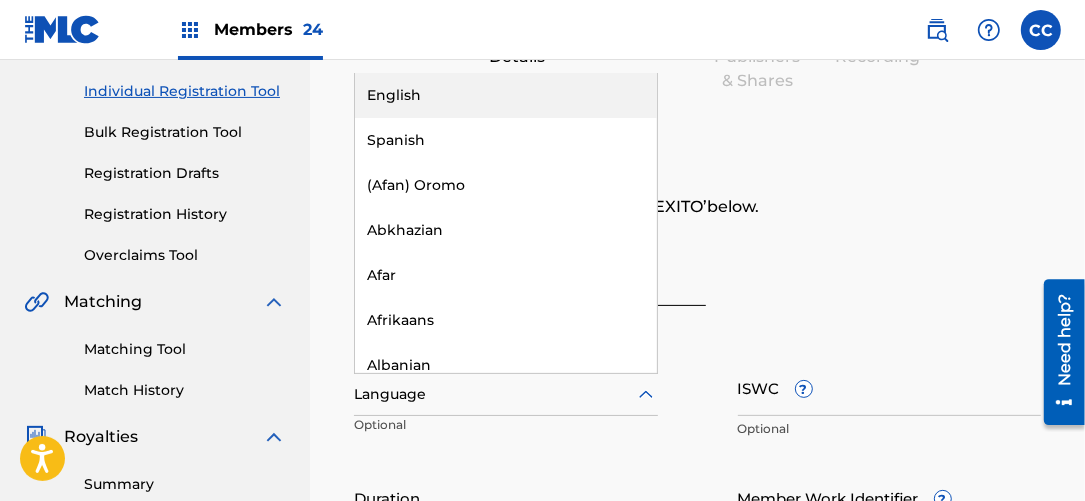 click at bounding box center [506, 394] 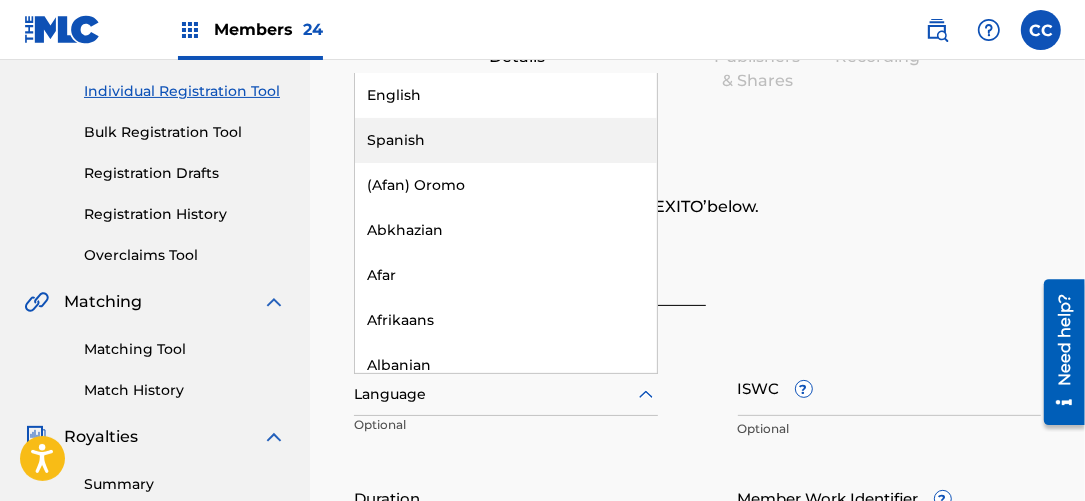 click on "Spanish" at bounding box center [506, 140] 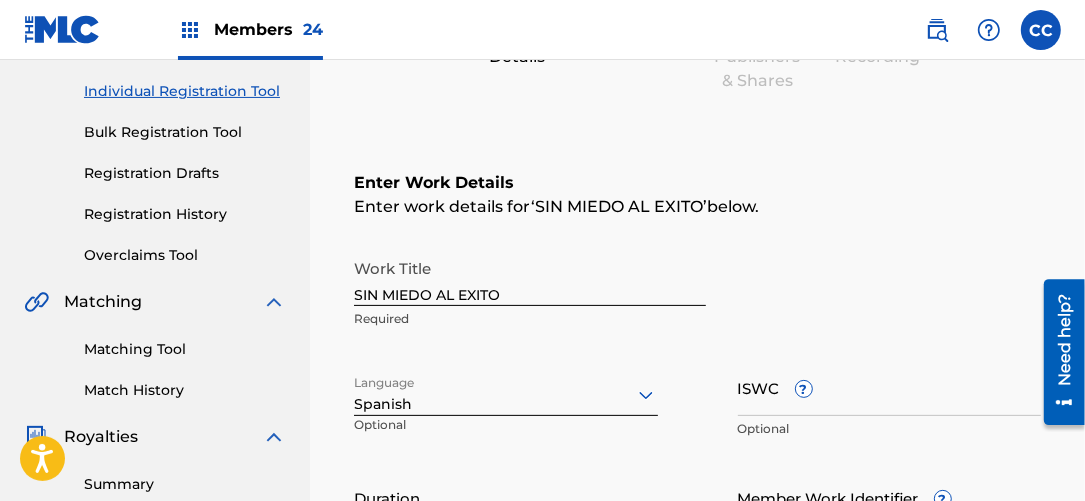 scroll, scrollTop: 335, scrollLeft: 0, axis: vertical 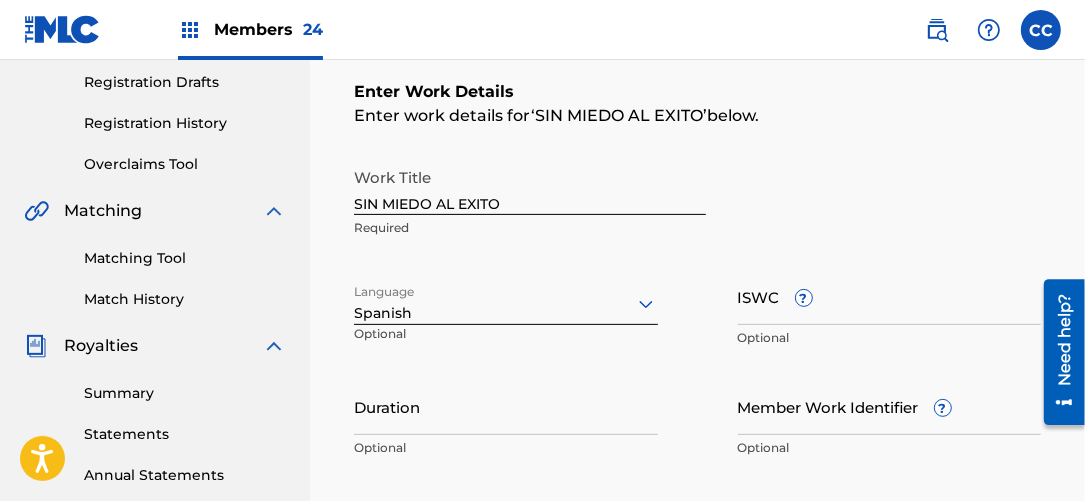 click on "ISWC   ?" at bounding box center [890, 296] 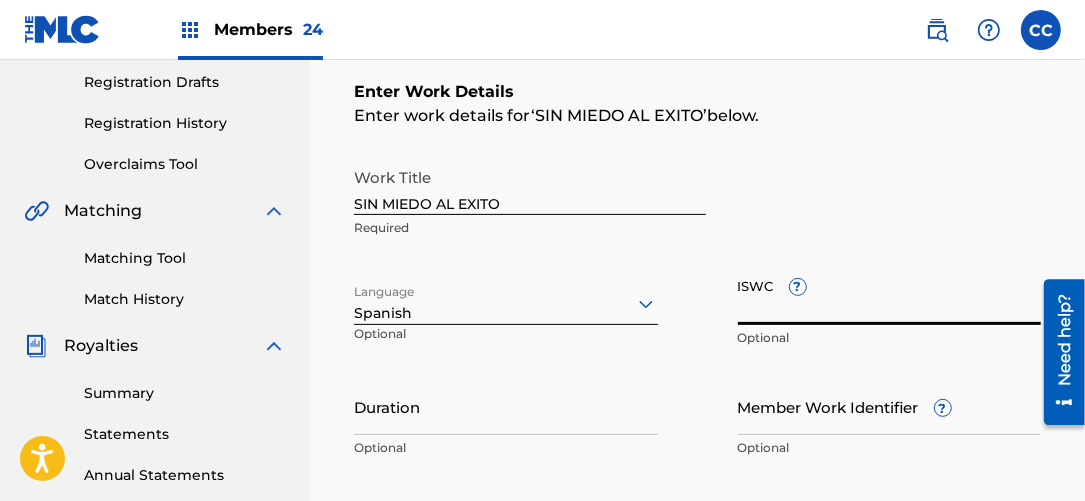 paste on "T3336309883" 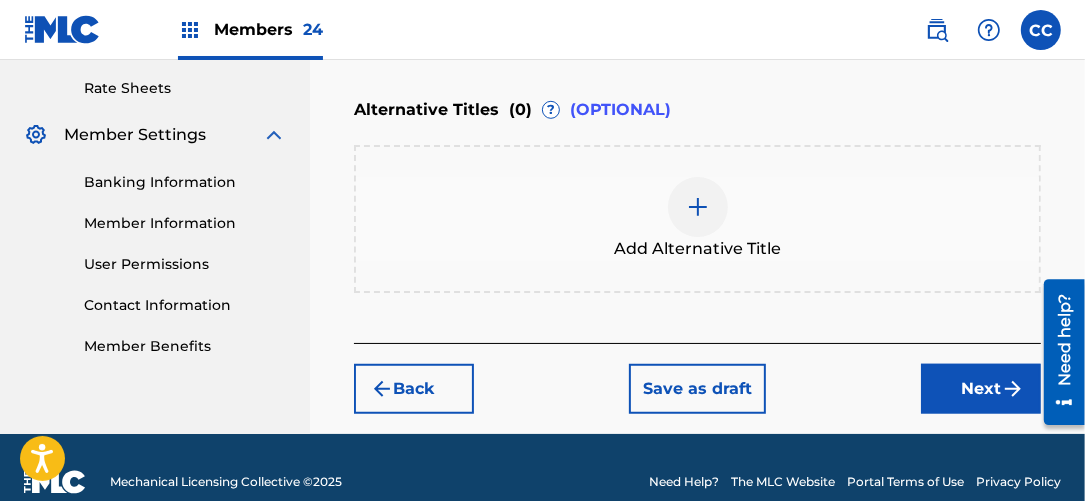 scroll, scrollTop: 790, scrollLeft: 0, axis: vertical 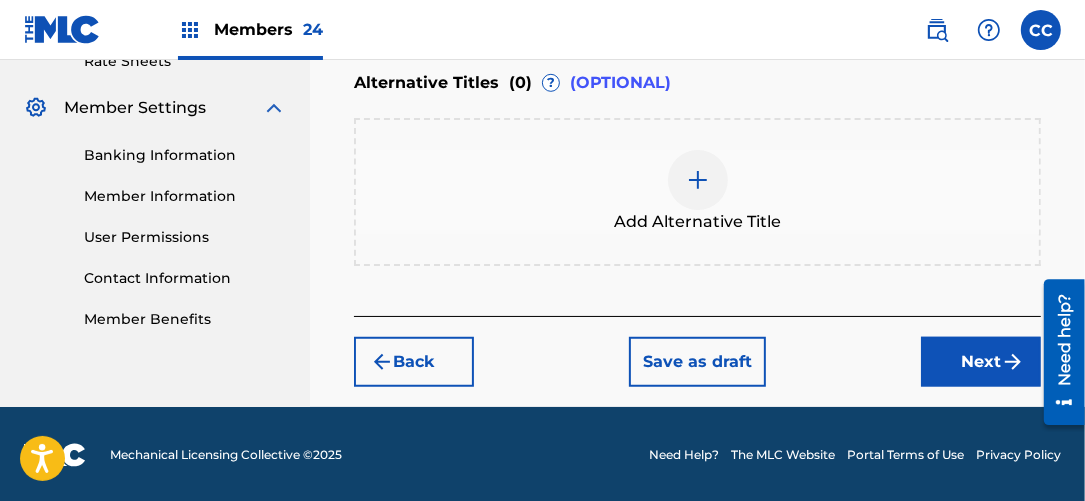 type on "T3336309883" 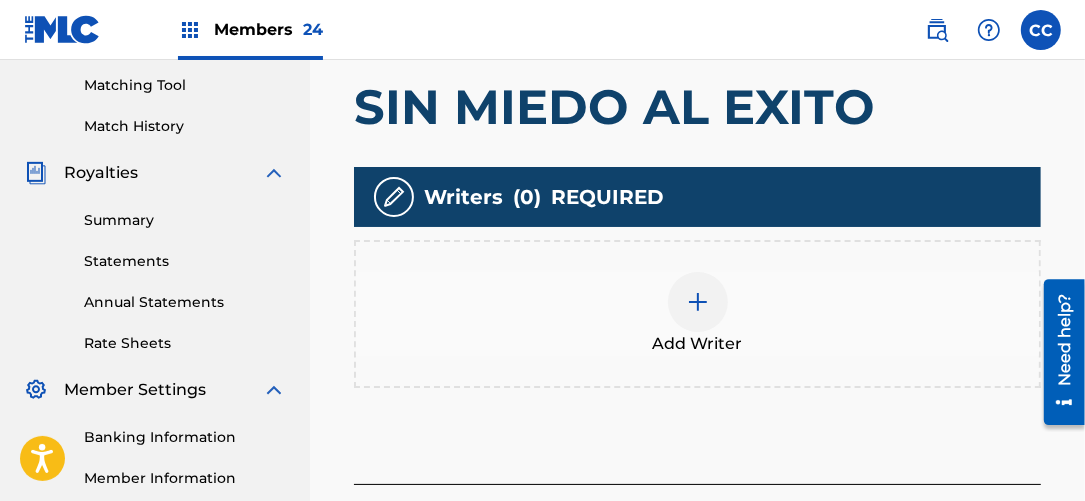 scroll, scrollTop: 544, scrollLeft: 0, axis: vertical 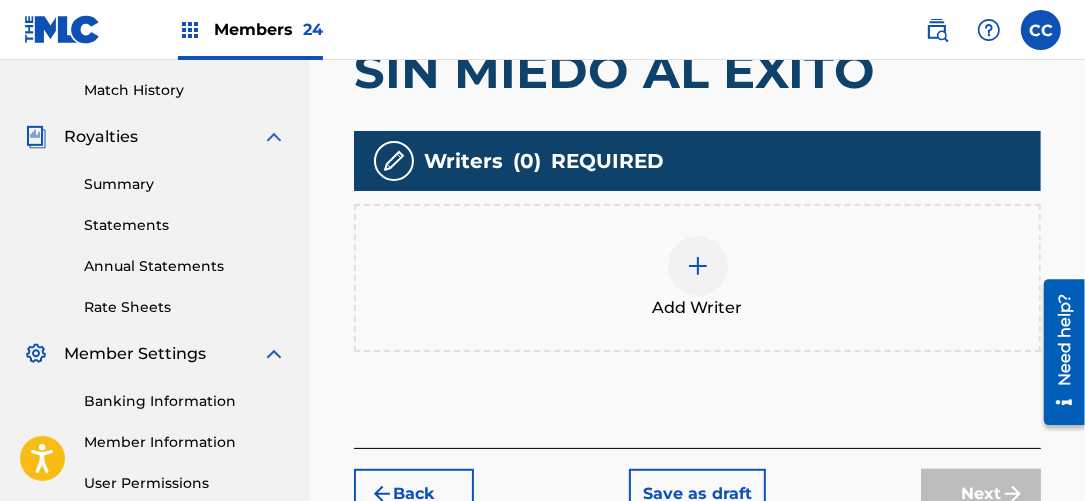click at bounding box center [698, 266] 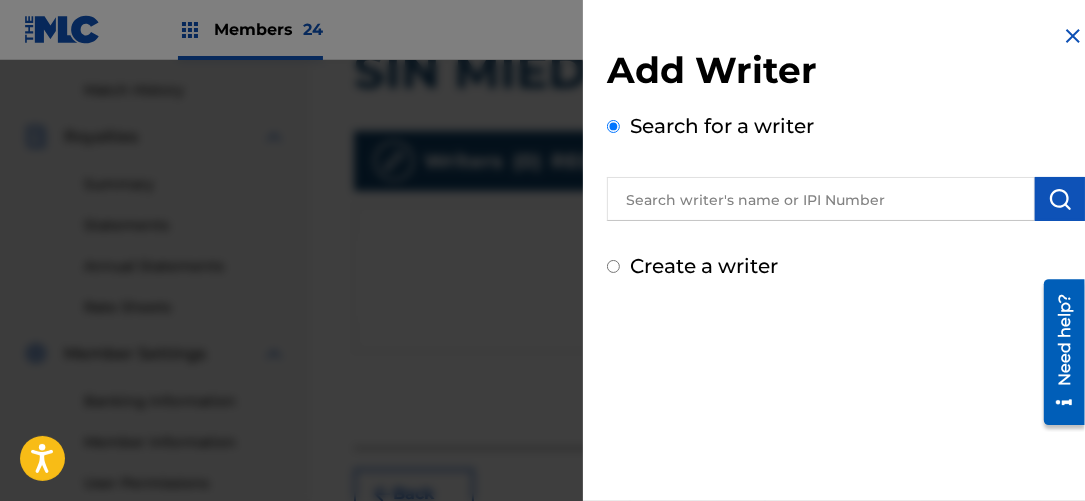 click at bounding box center [821, 199] 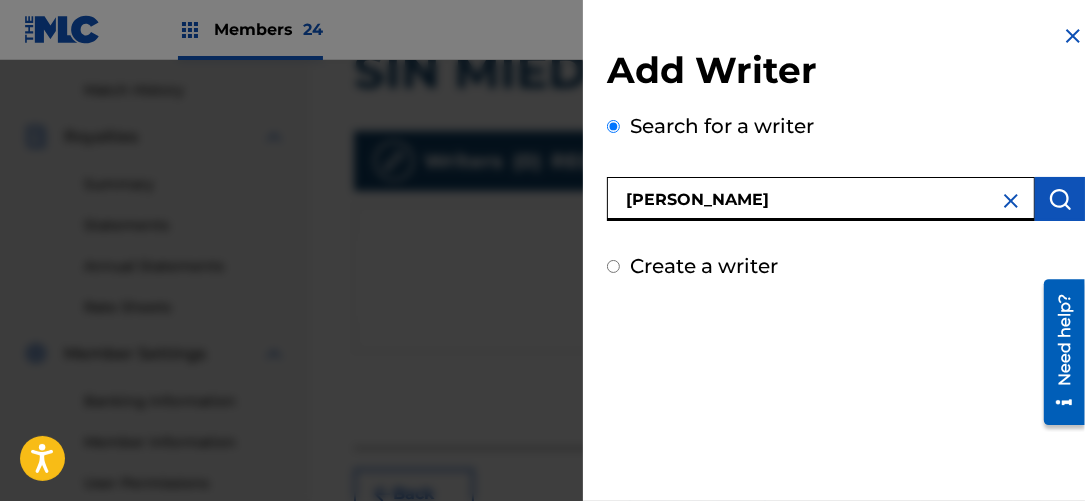type on "[PERSON_NAME]" 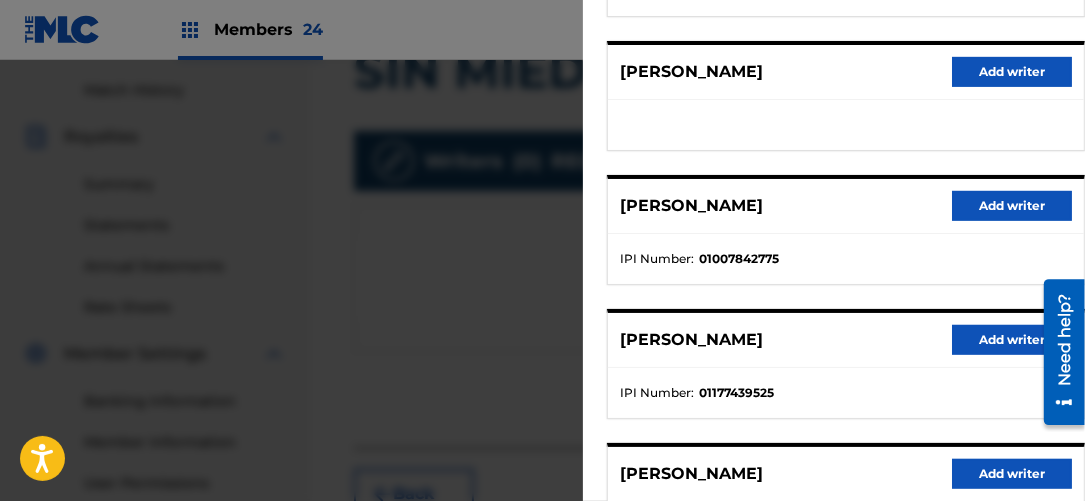 scroll, scrollTop: 454, scrollLeft: 0, axis: vertical 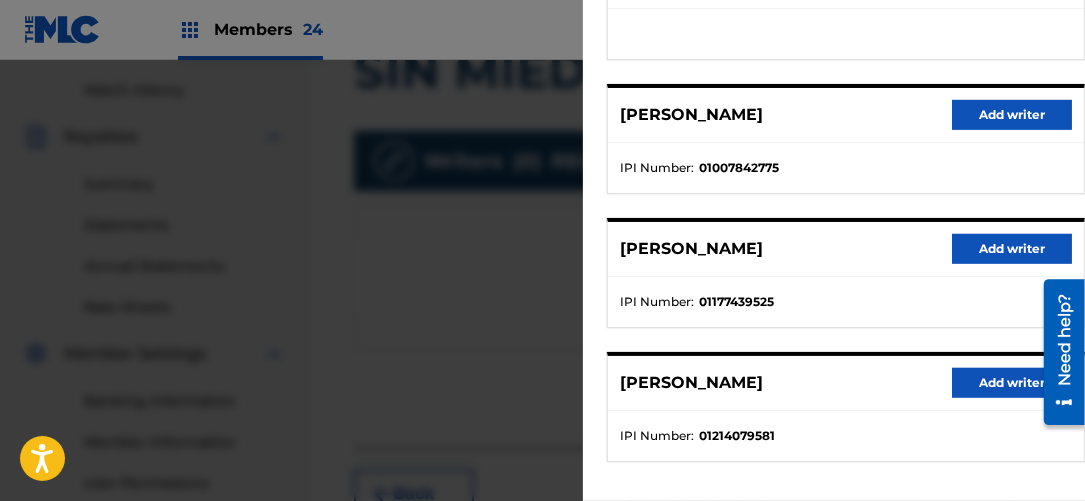 type 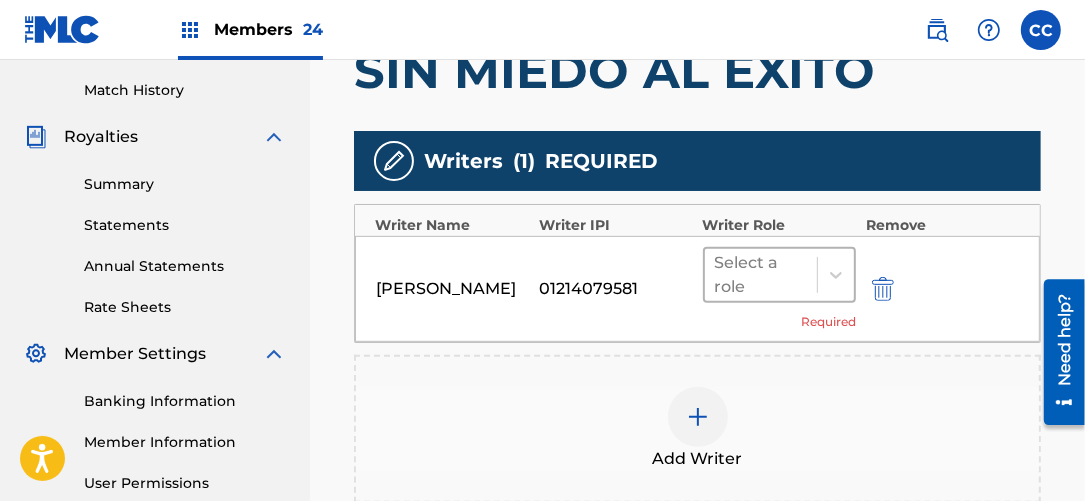 click at bounding box center [761, 275] 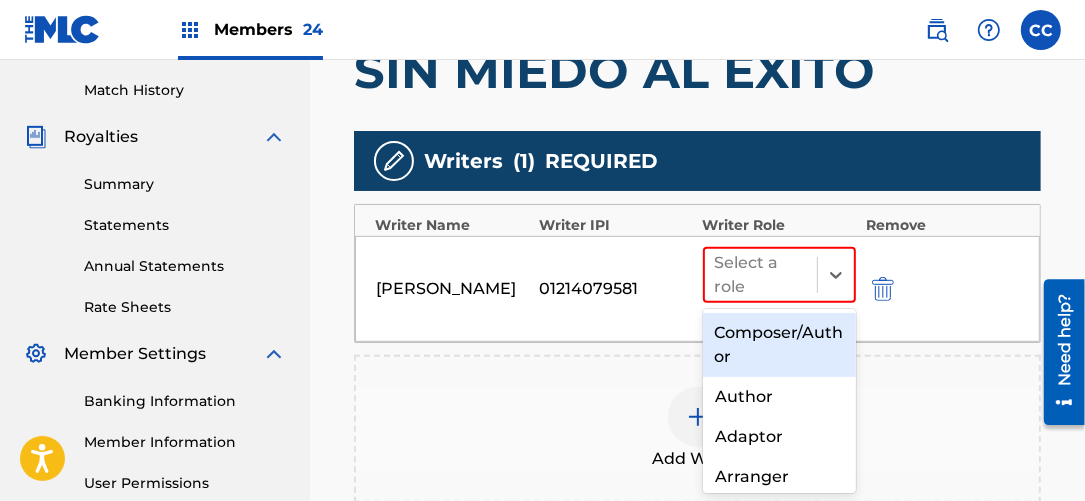 click on "Composer/Author" at bounding box center (780, 345) 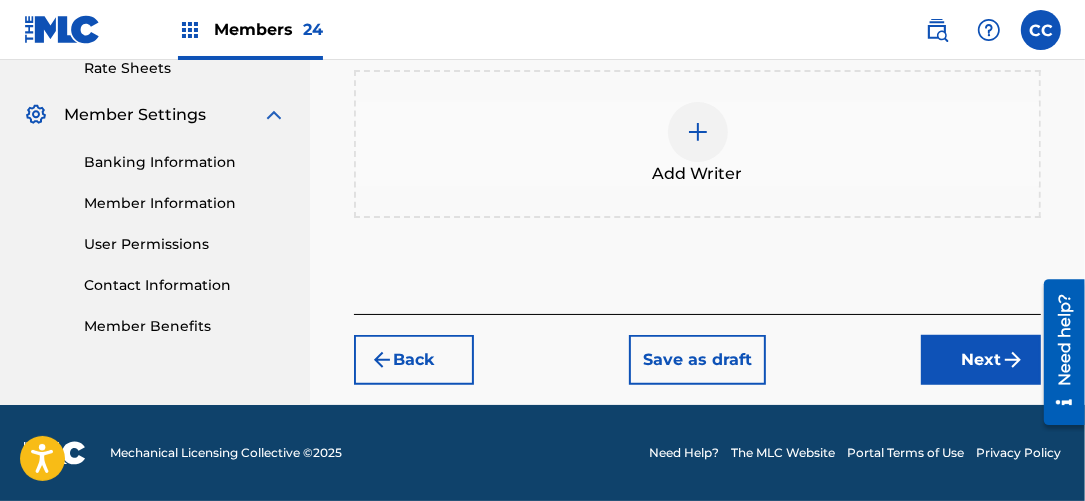scroll, scrollTop: 789, scrollLeft: 0, axis: vertical 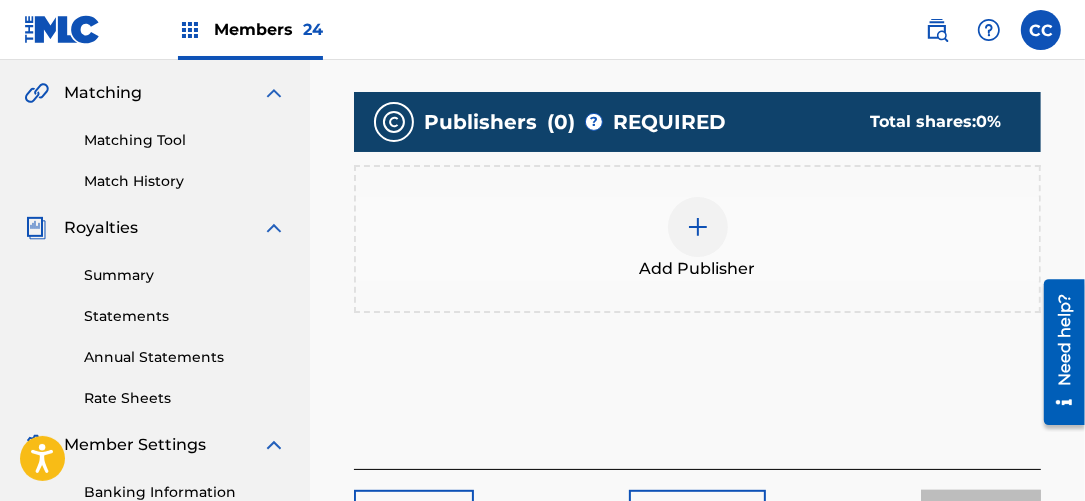 click at bounding box center (698, 227) 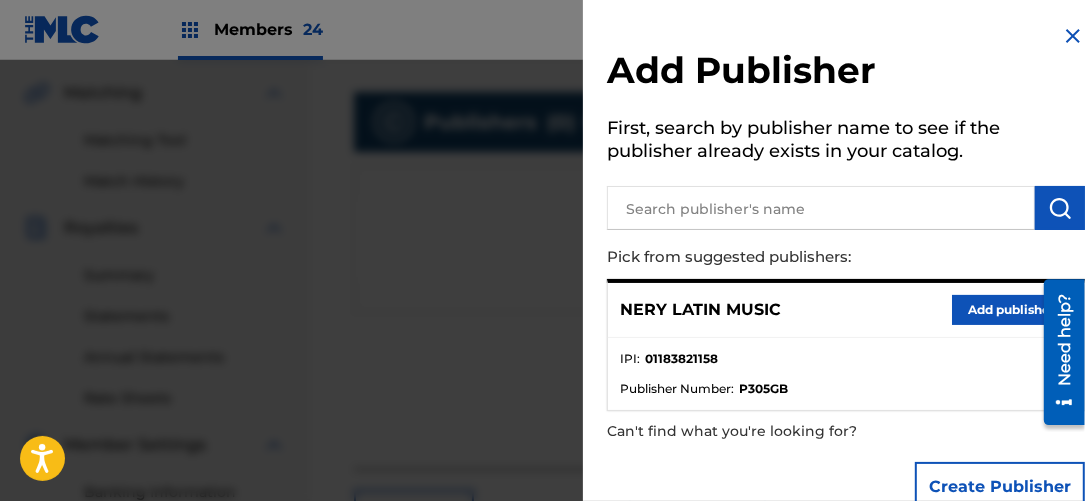 click on "Add publisher" at bounding box center (1012, 310) 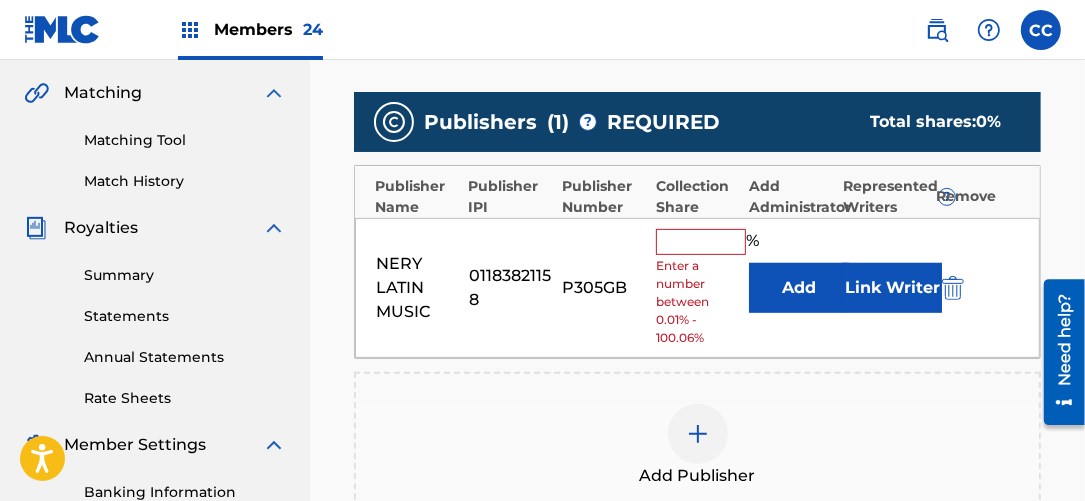 click at bounding box center (701, 242) 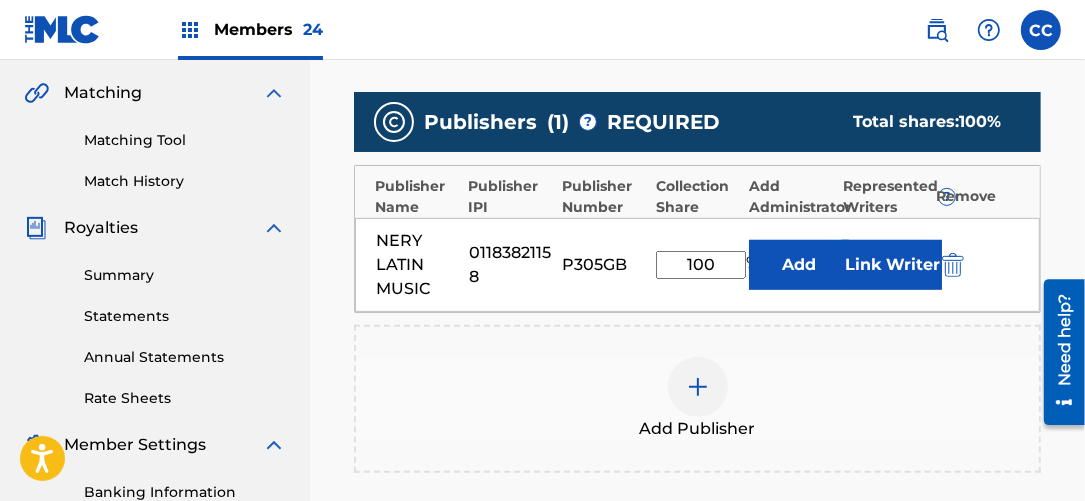 type on "100" 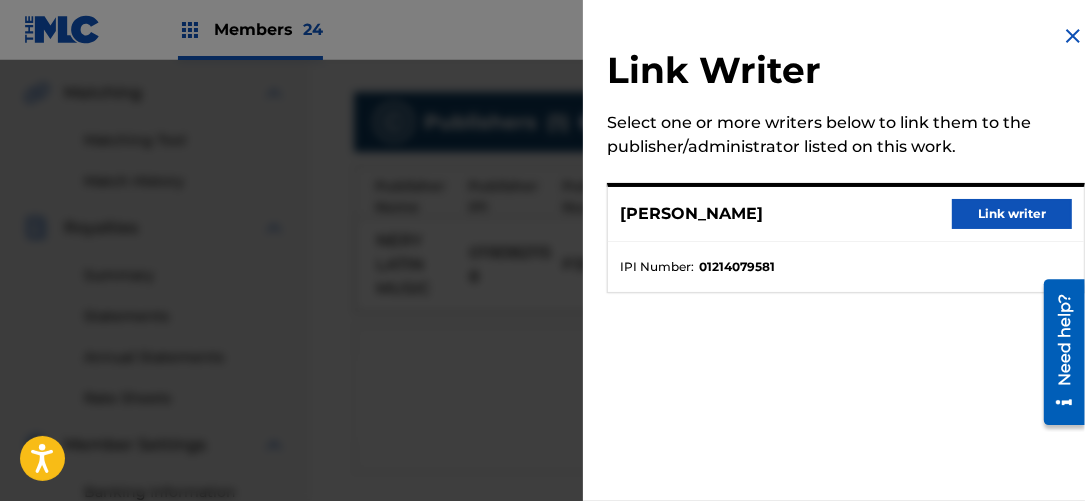click on "Link writer" at bounding box center [1012, 214] 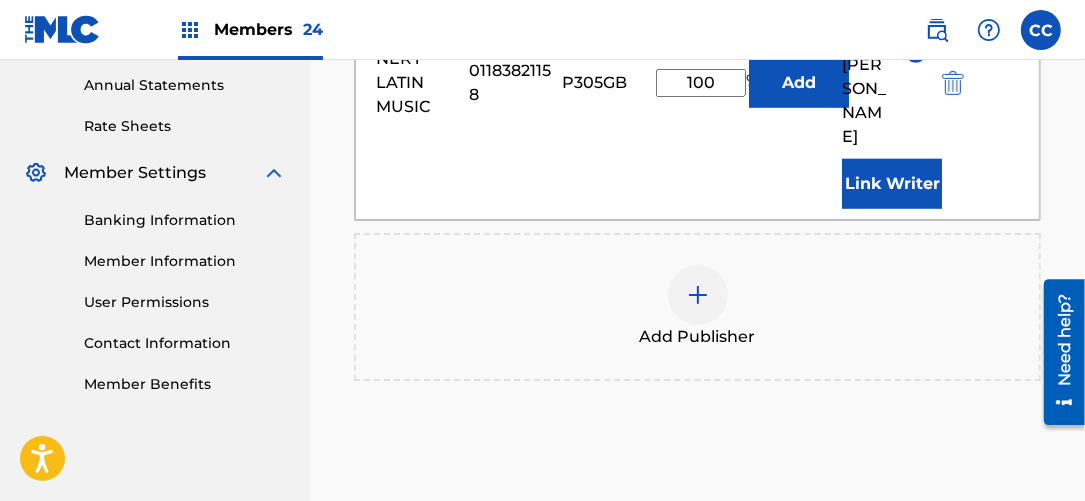 scroll, scrollTop: 848, scrollLeft: 0, axis: vertical 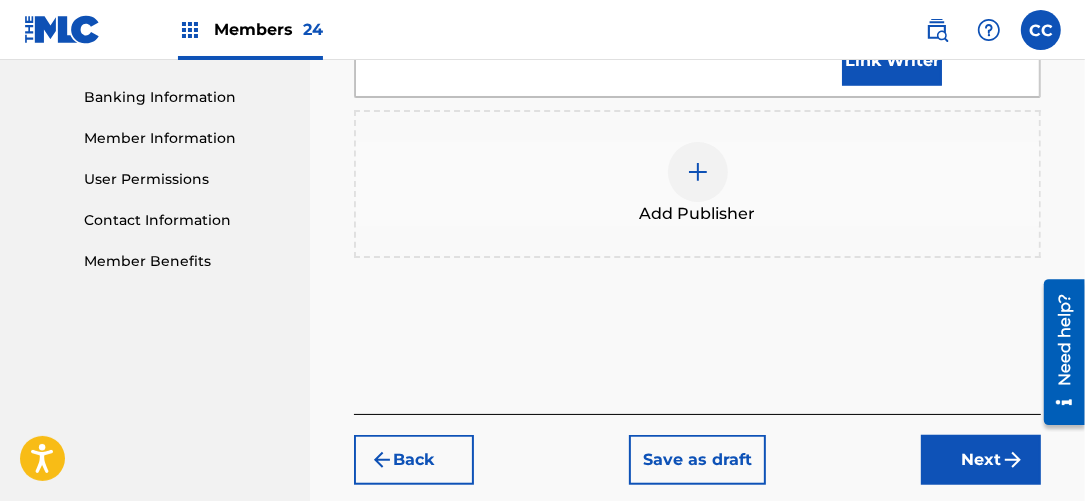 click on "Next" at bounding box center [981, 460] 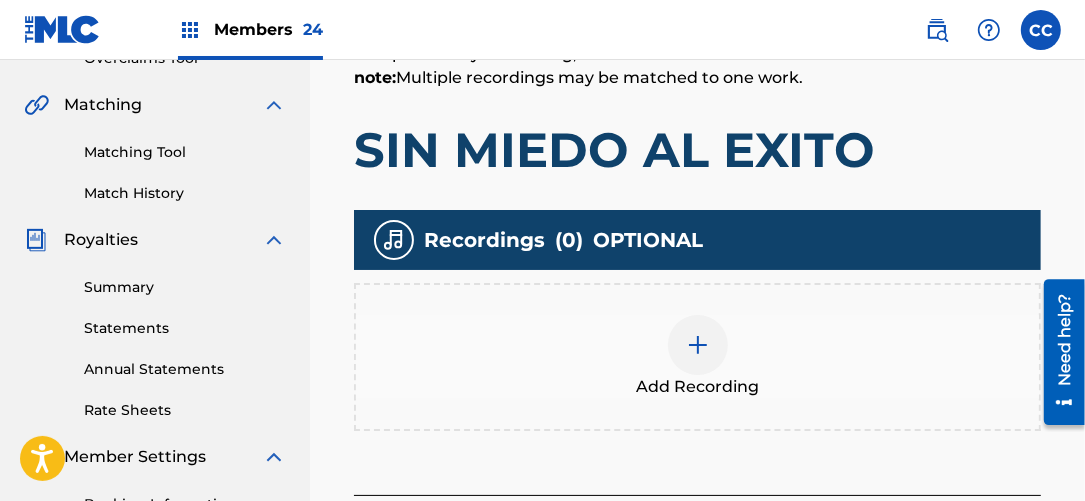 scroll, scrollTop: 544, scrollLeft: 0, axis: vertical 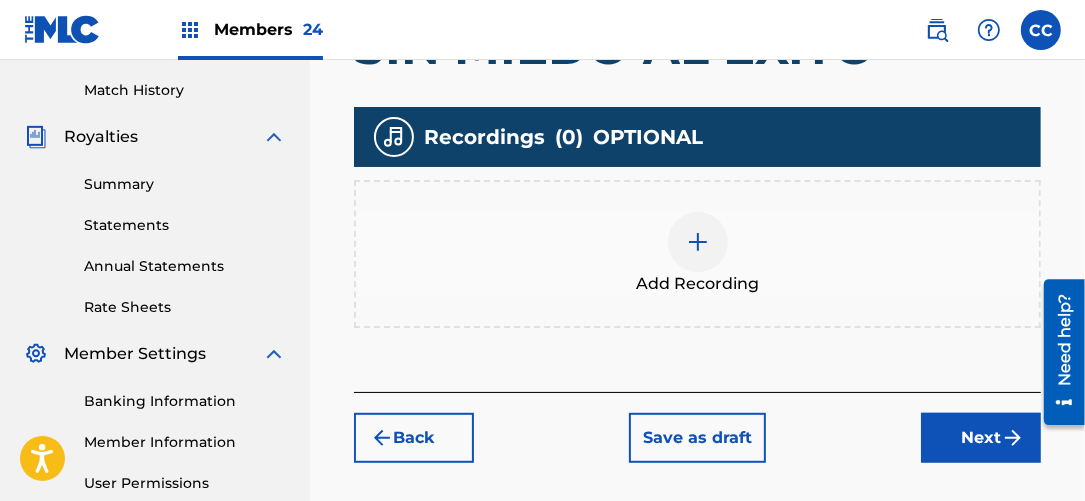 click at bounding box center [698, 242] 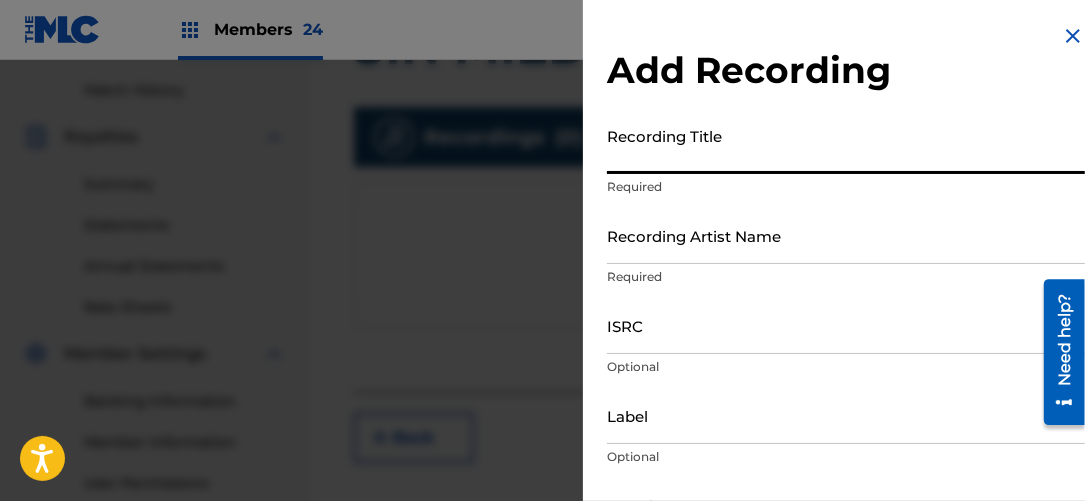 click on "Recording Title" at bounding box center [846, 145] 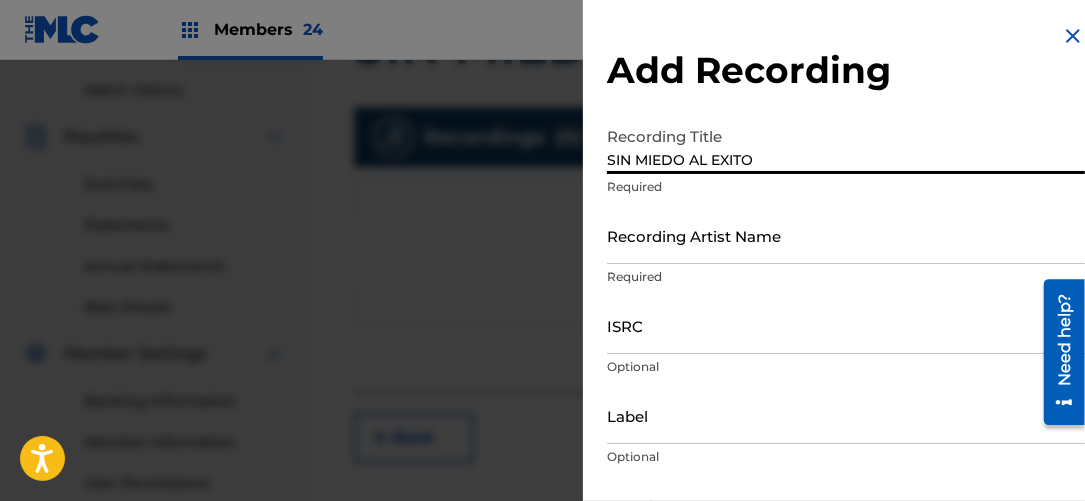 type on "SIN MIEDO AL EXITO" 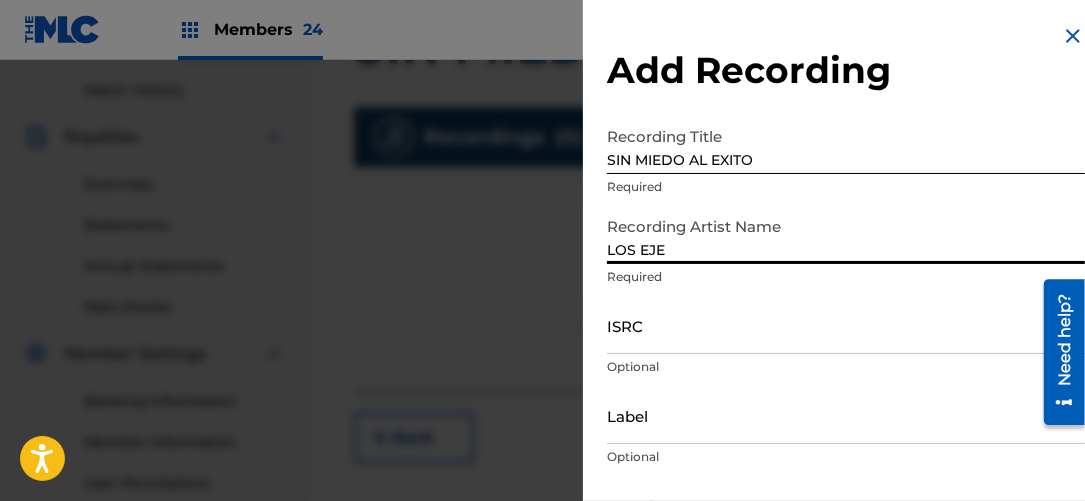 type on "LOS EJEMPLARES DEL RANCHO" 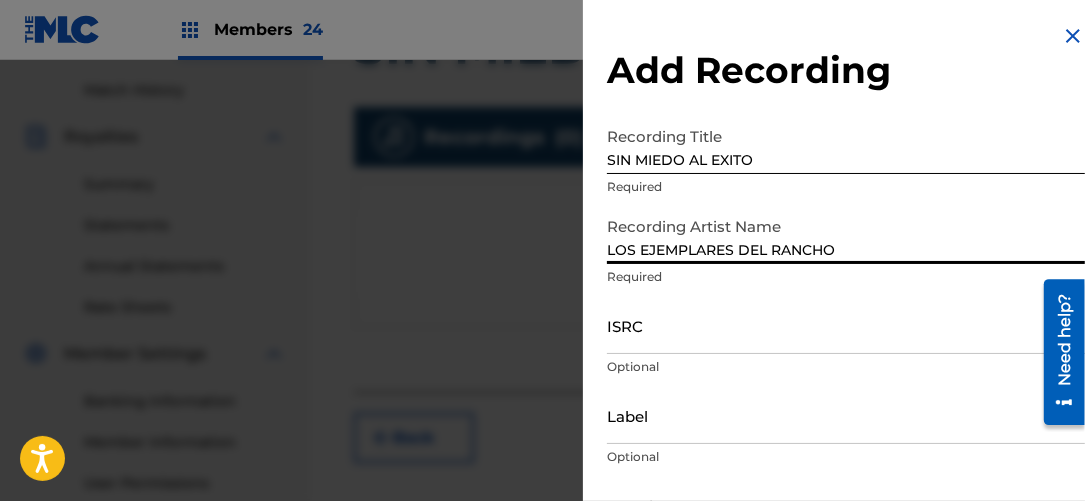 click on "ISRC" at bounding box center [846, 325] 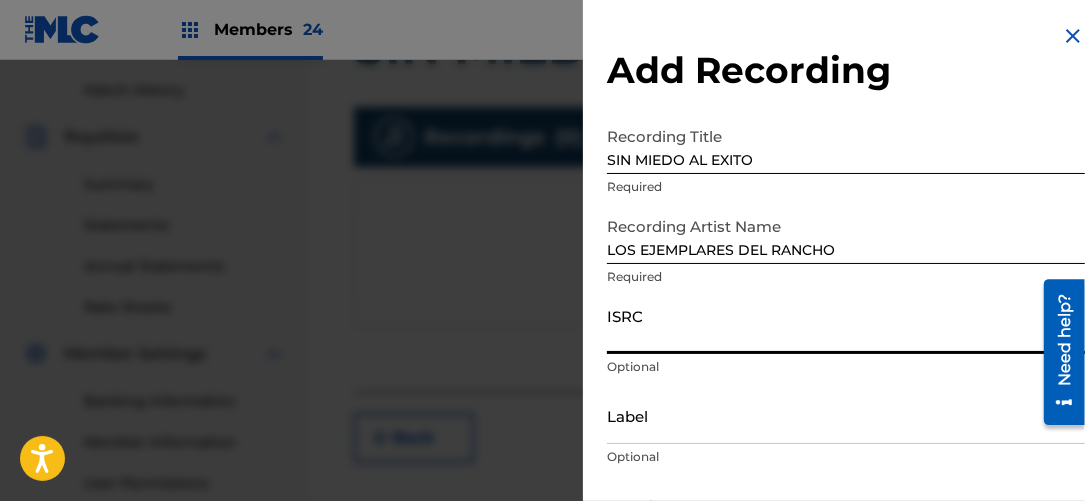 paste on "USUM72506405" 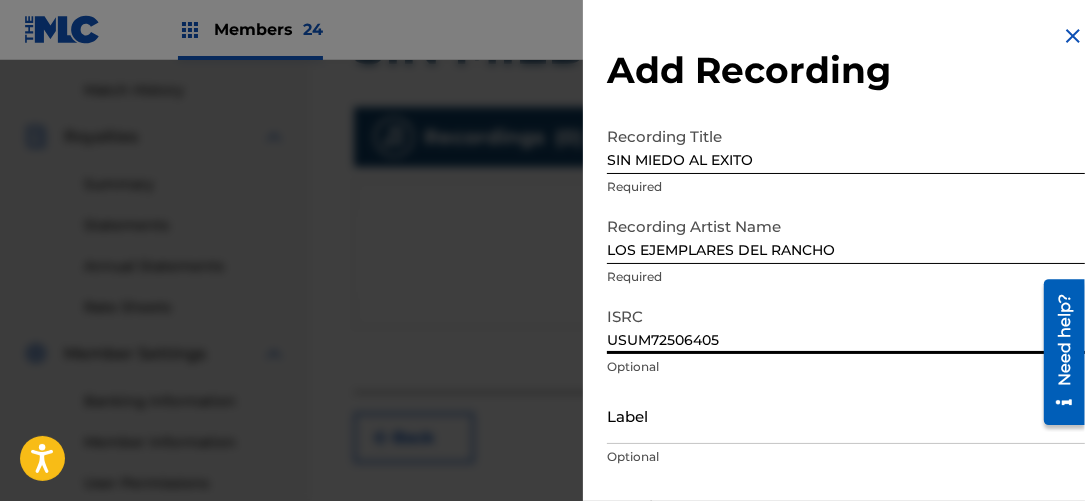 scroll, scrollTop: 90, scrollLeft: 0, axis: vertical 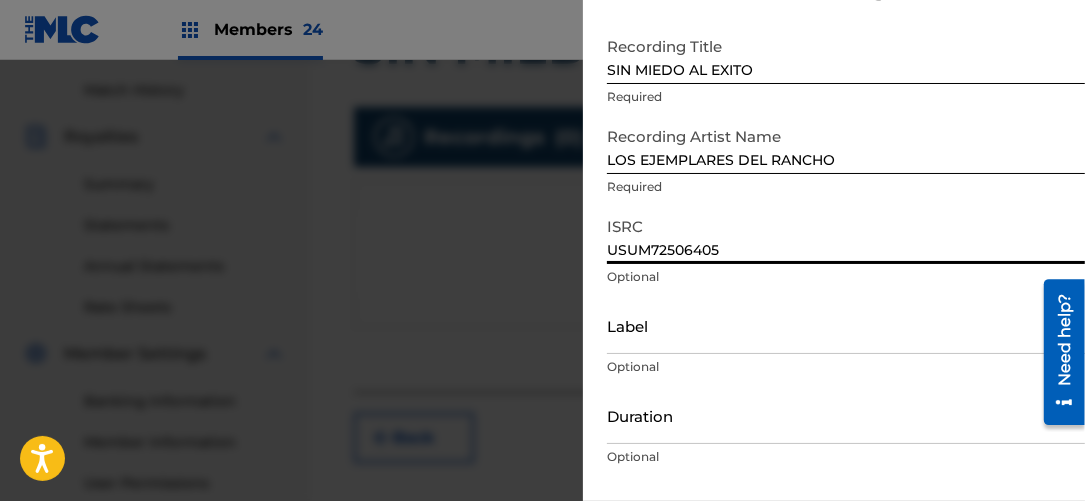 type on "USUM72506405" 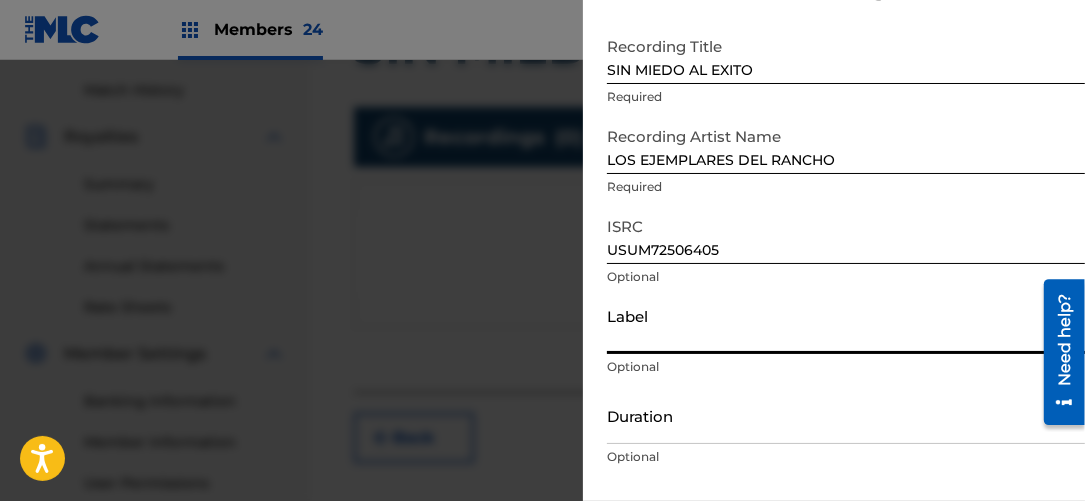 click on "Label" at bounding box center [846, 325] 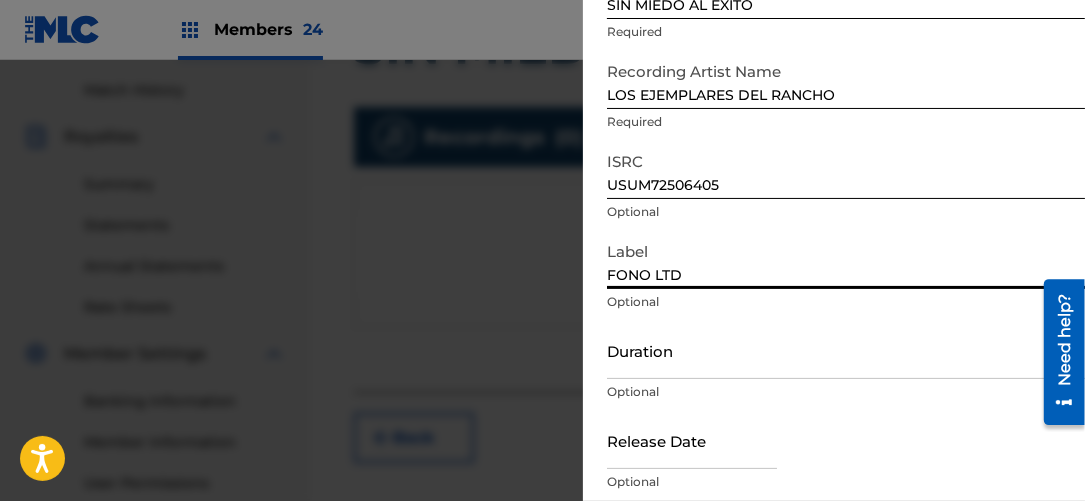 scroll, scrollTop: 181, scrollLeft: 0, axis: vertical 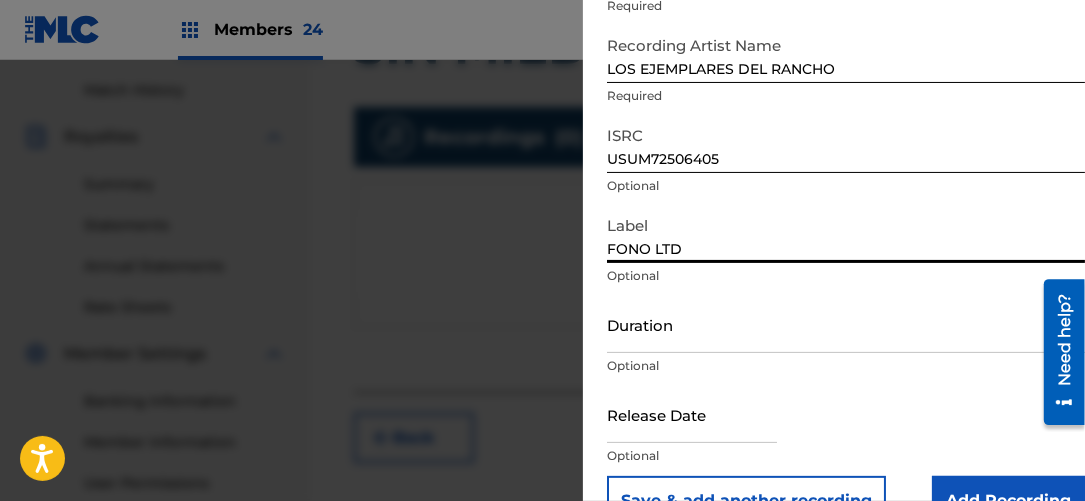 type on "FONO LTD" 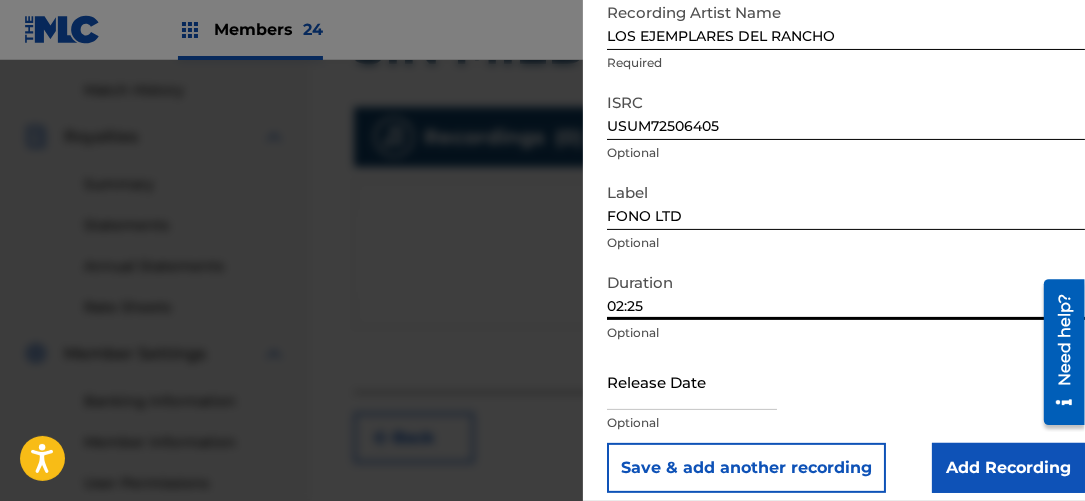 scroll, scrollTop: 228, scrollLeft: 0, axis: vertical 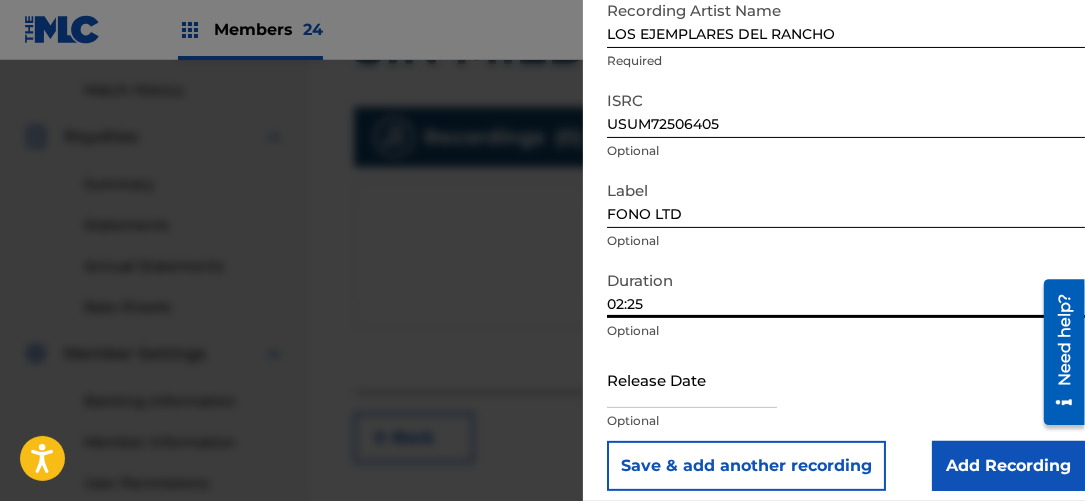type on "02:25" 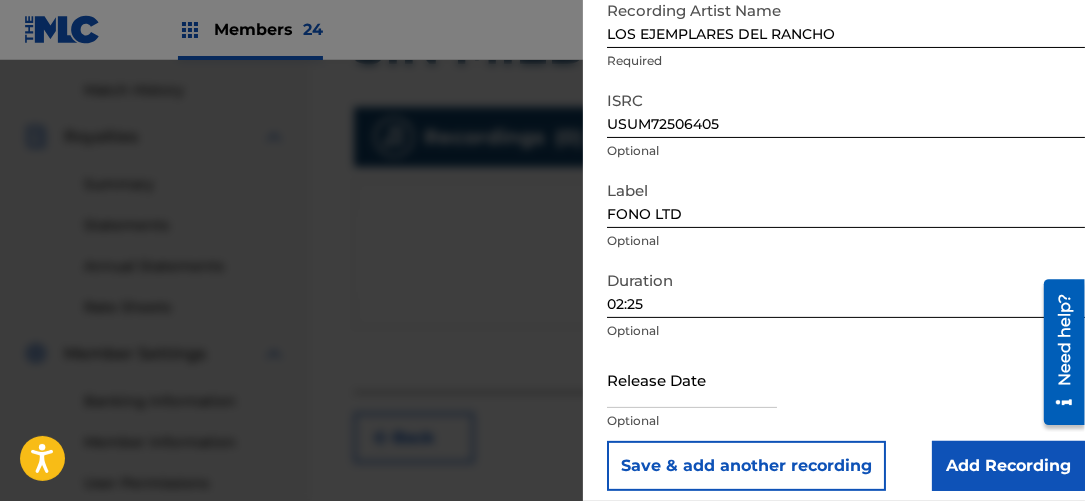 click at bounding box center [692, 379] 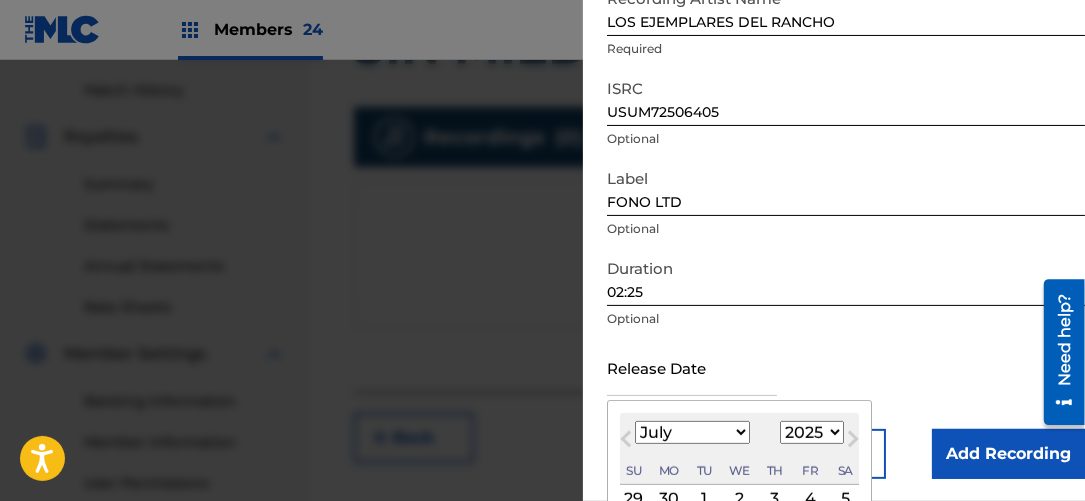 click on "January February March April May June July August September October November December" at bounding box center (692, 432) 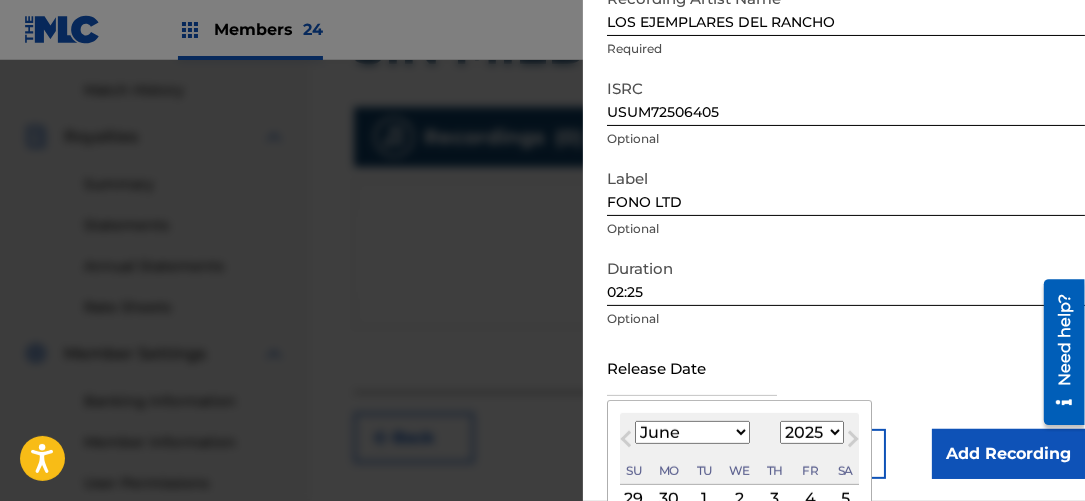 click on "January February March April May June July August September October November December" at bounding box center [692, 432] 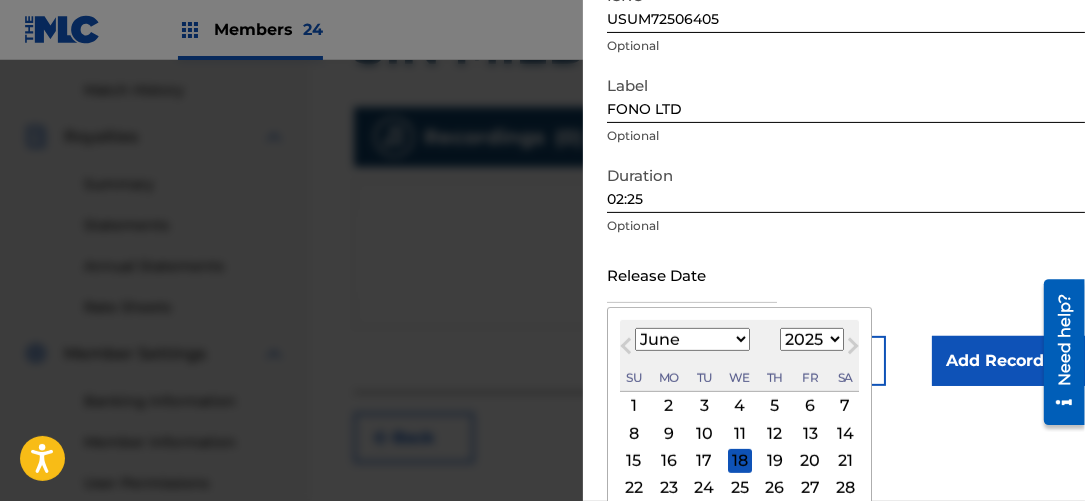 scroll, scrollTop: 386, scrollLeft: 0, axis: vertical 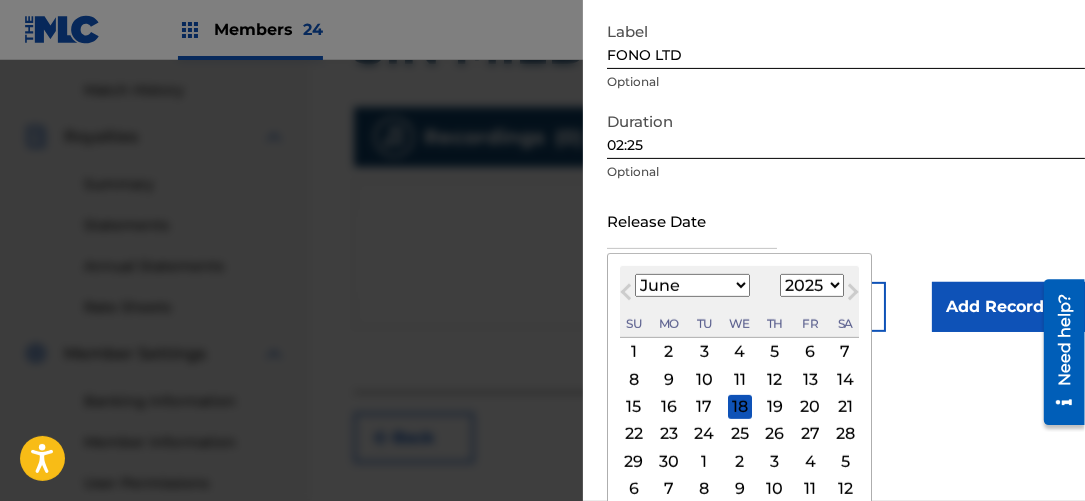 click on "27" at bounding box center (810, 434) 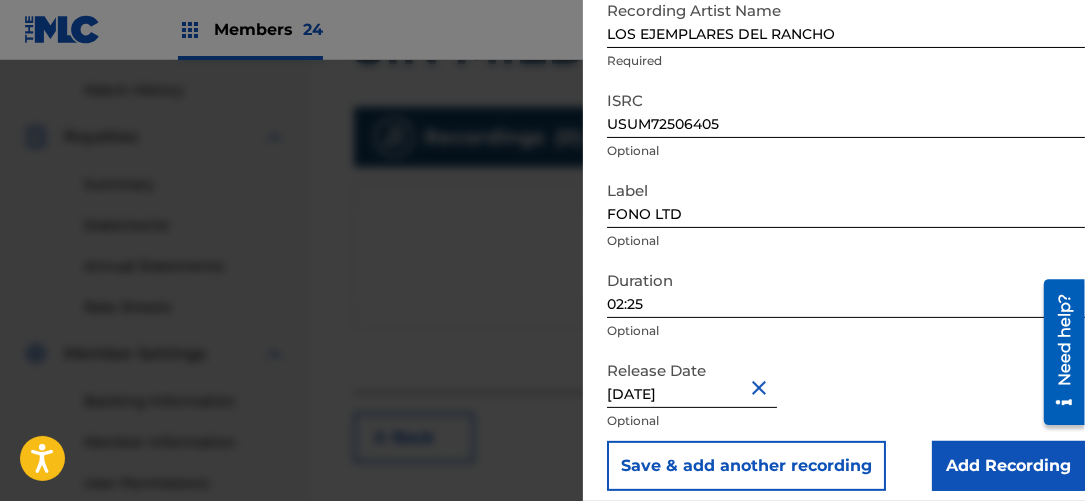 scroll, scrollTop: 228, scrollLeft: 0, axis: vertical 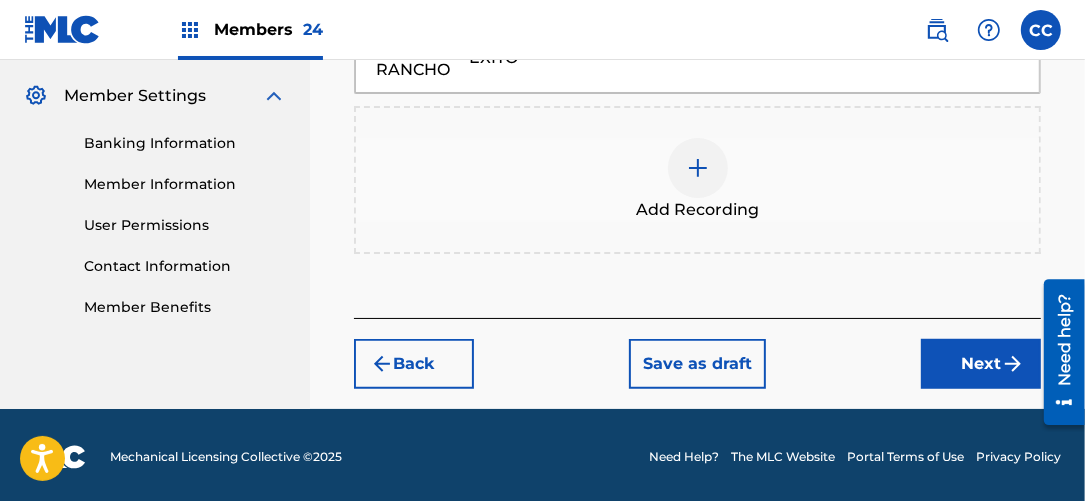 click on "Next" at bounding box center [981, 364] 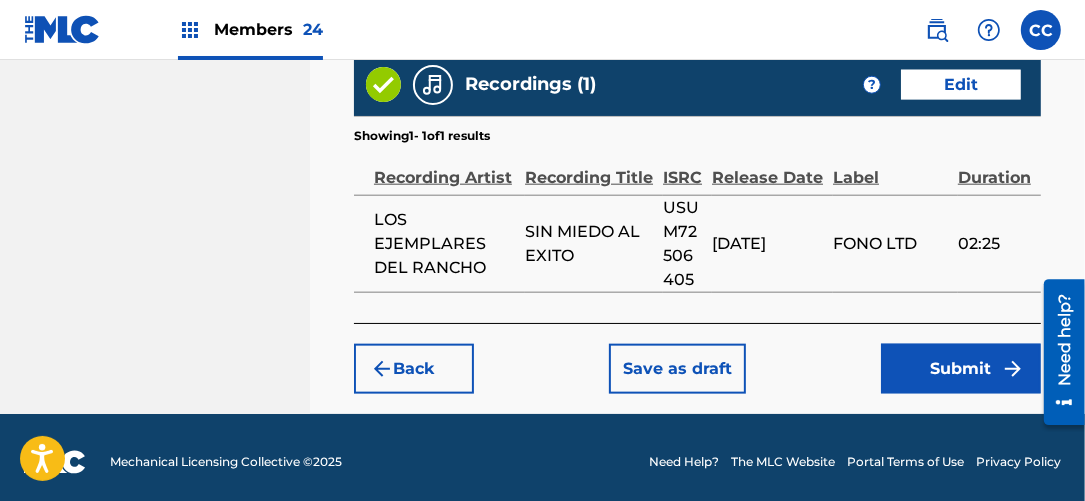 scroll, scrollTop: 1373, scrollLeft: 0, axis: vertical 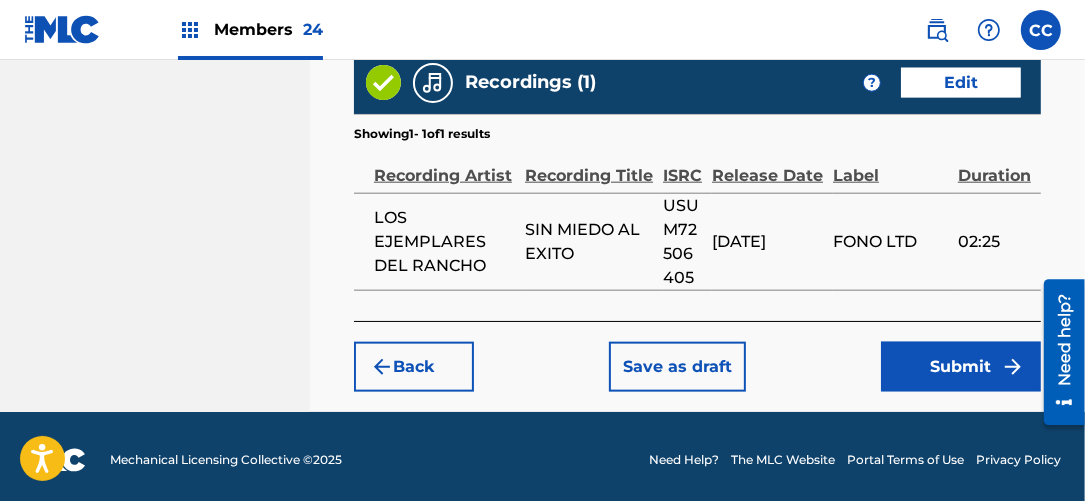 click on "Submit" at bounding box center [961, 367] 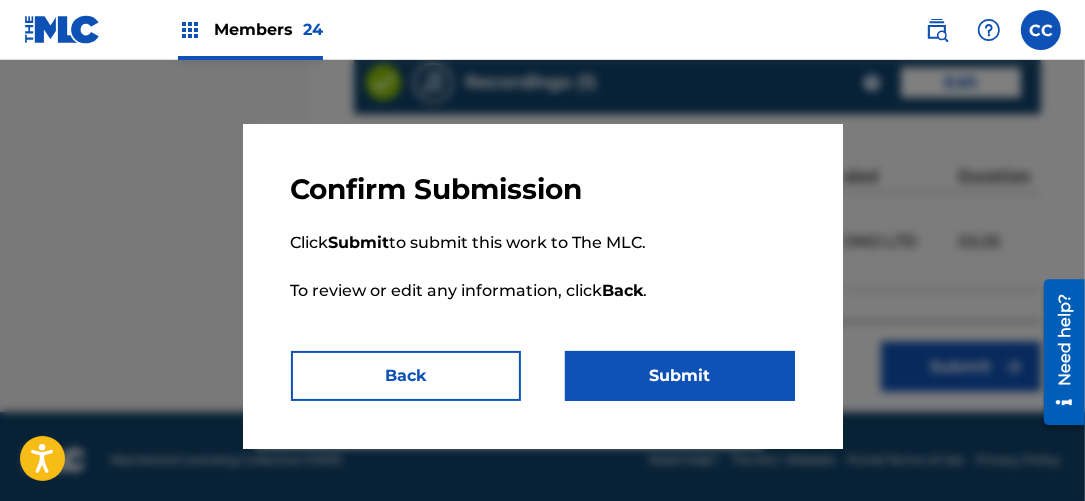 click on "Submit" at bounding box center (680, 376) 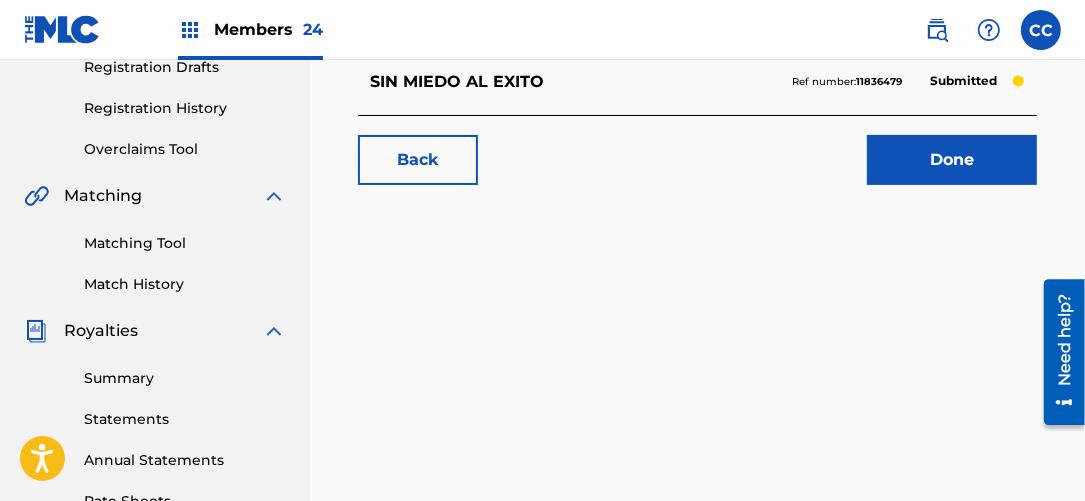 scroll, scrollTop: 272, scrollLeft: 0, axis: vertical 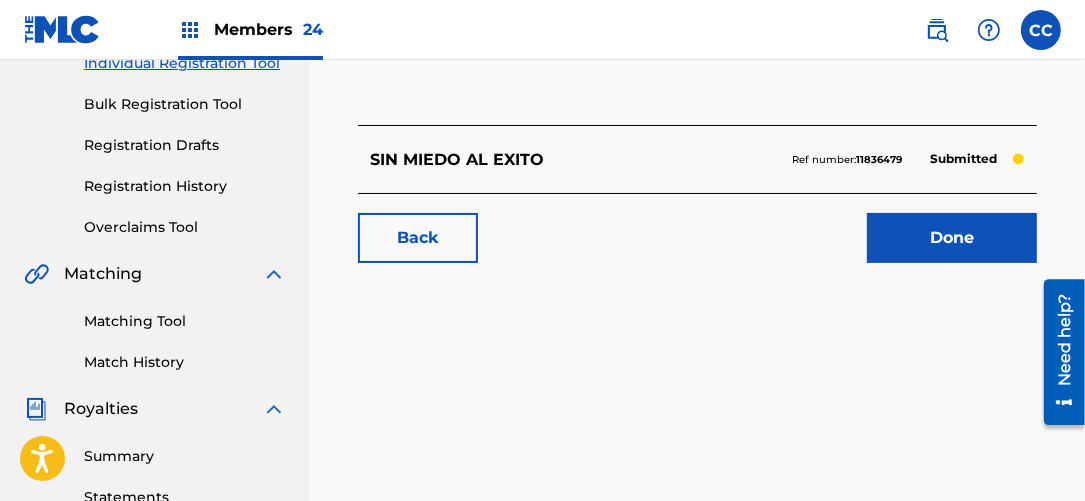 click on "Registration History" at bounding box center [185, 186] 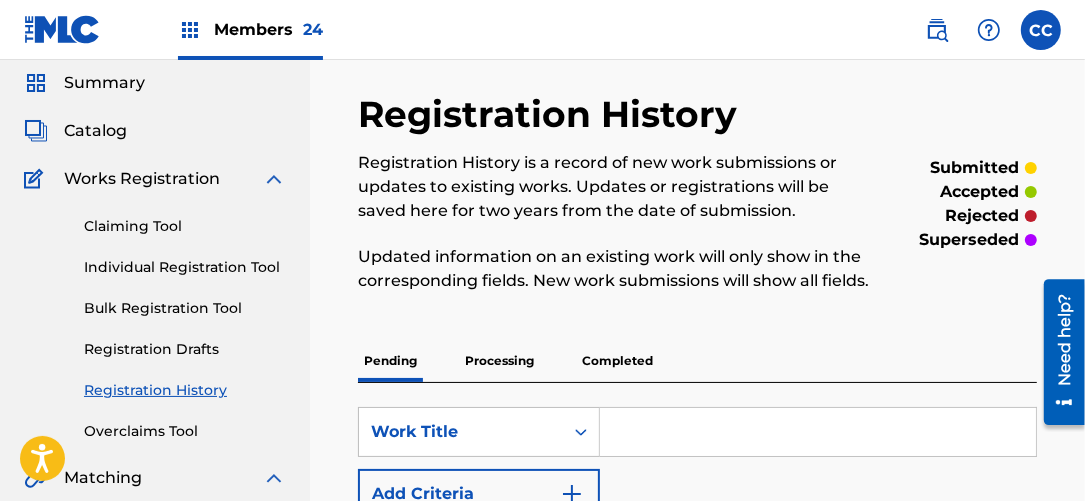 scroll, scrollTop: 90, scrollLeft: 0, axis: vertical 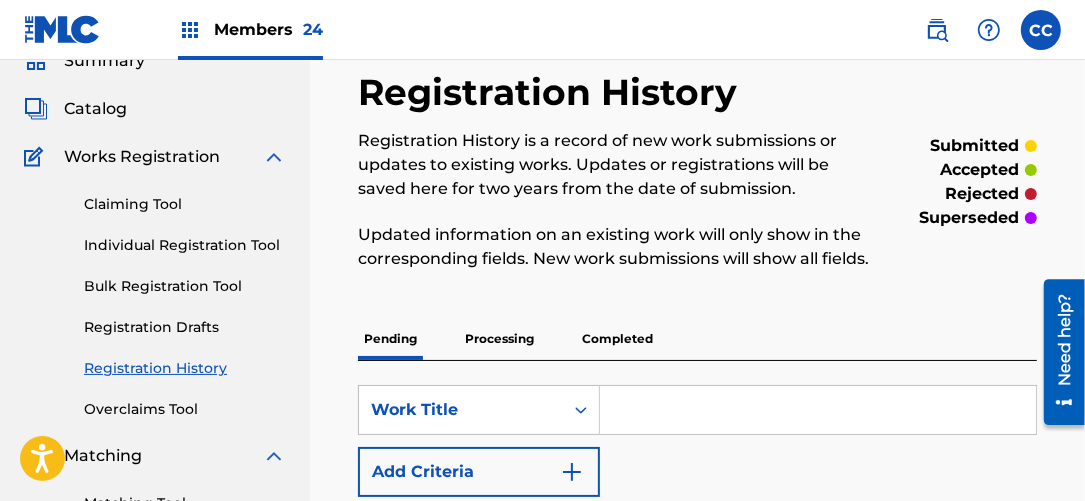 click on "Individual Registration Tool" at bounding box center [185, 245] 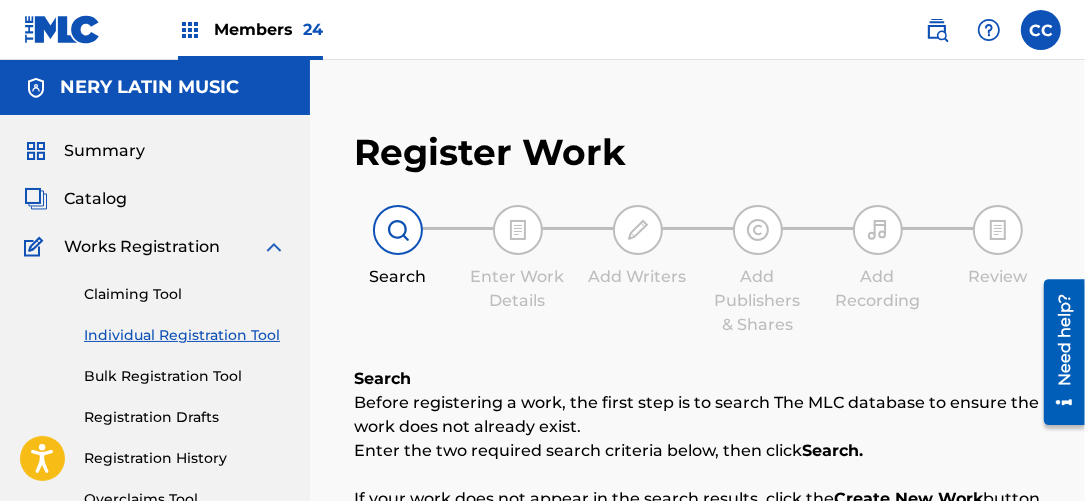 scroll, scrollTop: 272, scrollLeft: 0, axis: vertical 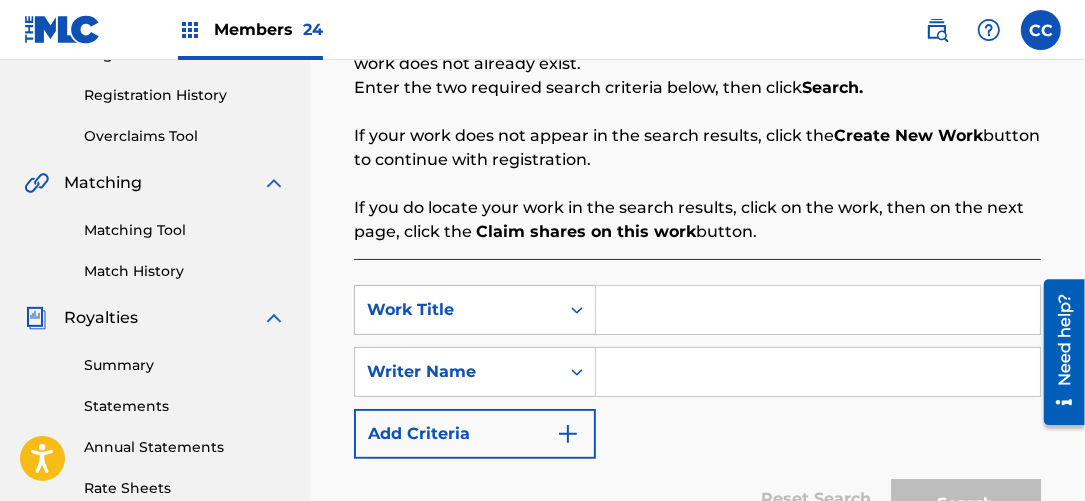 click at bounding box center [818, 310] 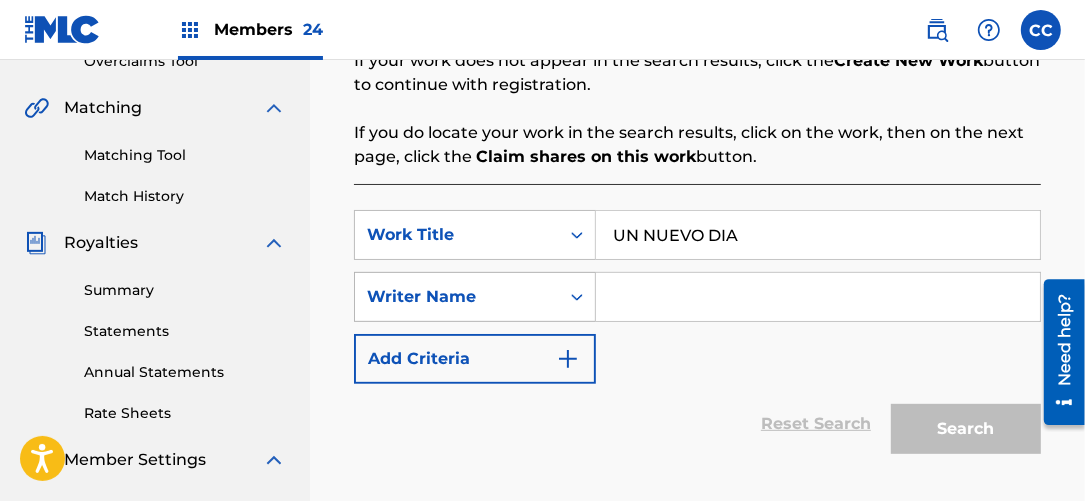 scroll, scrollTop: 454, scrollLeft: 0, axis: vertical 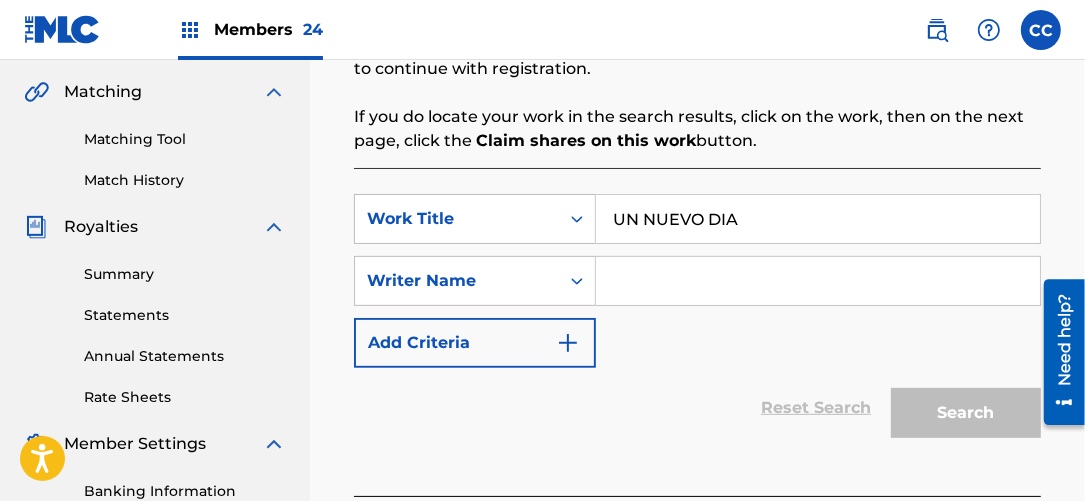 type on "UN NUEVO DIA" 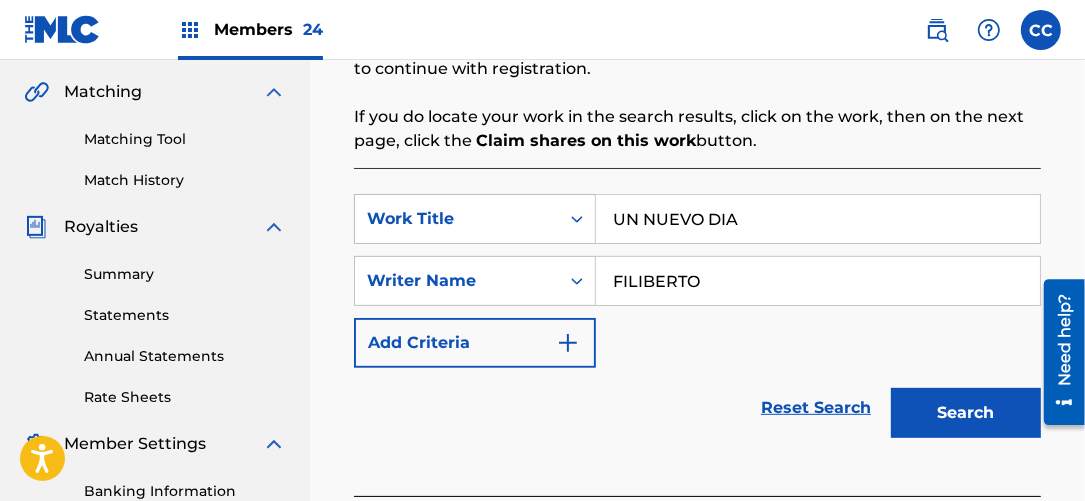 type on "[PERSON_NAME]" 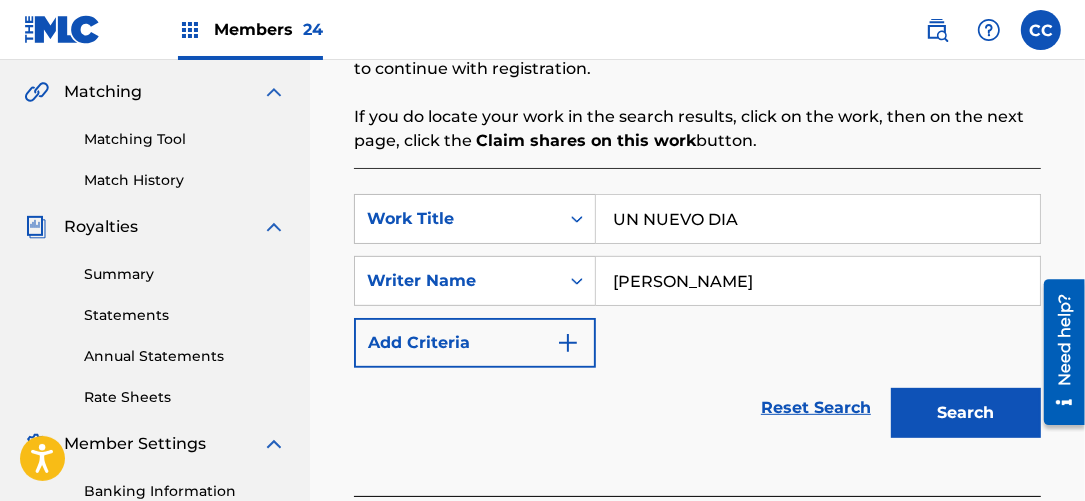 click on "Search" at bounding box center (966, 413) 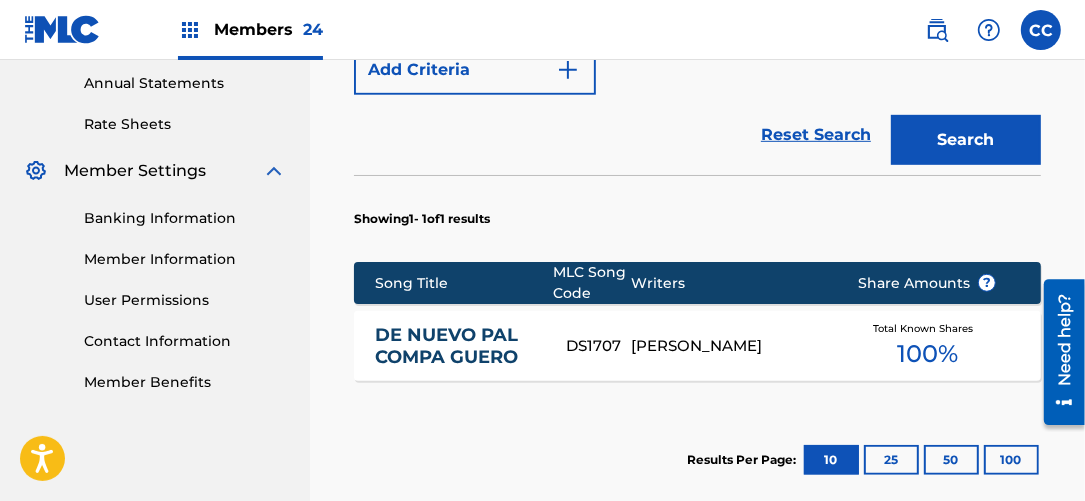 scroll, scrollTop: 818, scrollLeft: 0, axis: vertical 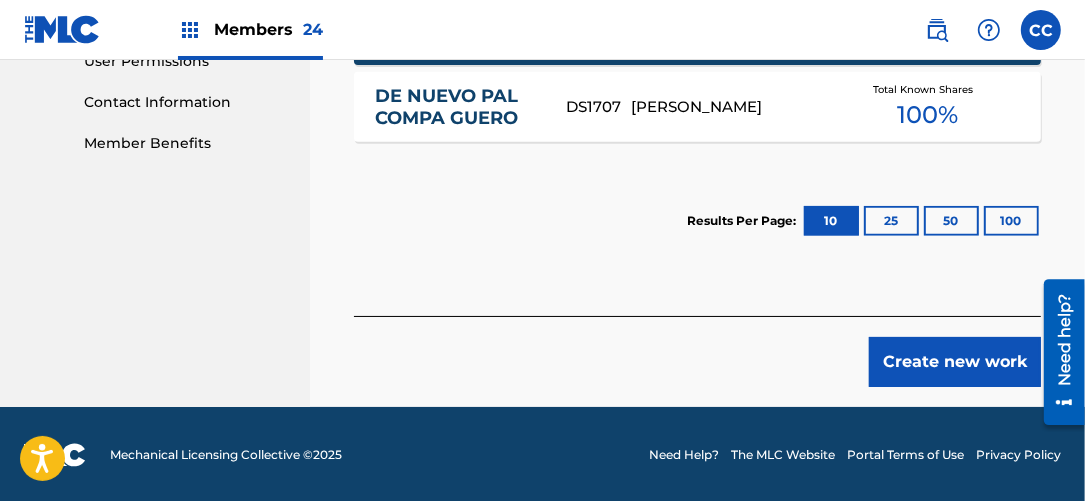 click on "Create new work" at bounding box center (955, 362) 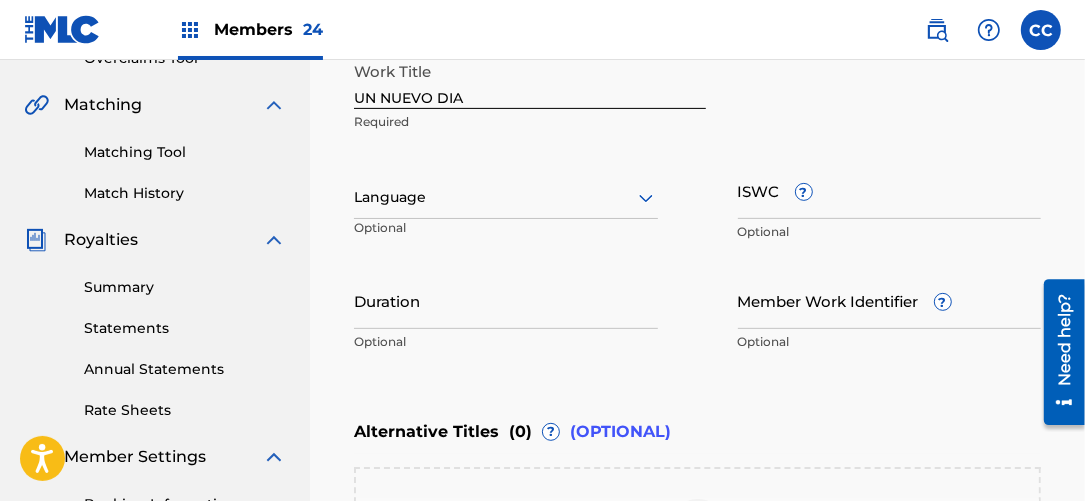 scroll, scrollTop: 426, scrollLeft: 0, axis: vertical 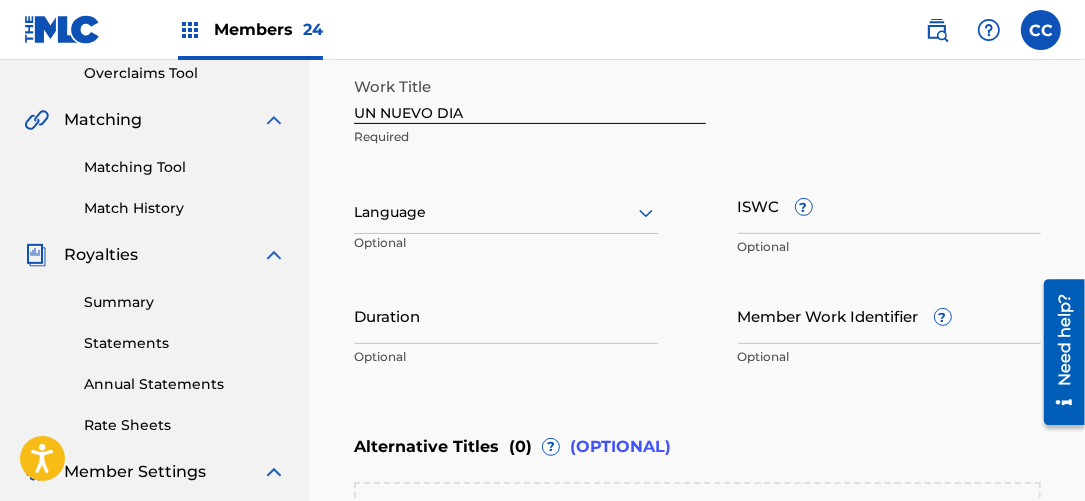 click at bounding box center (506, 212) 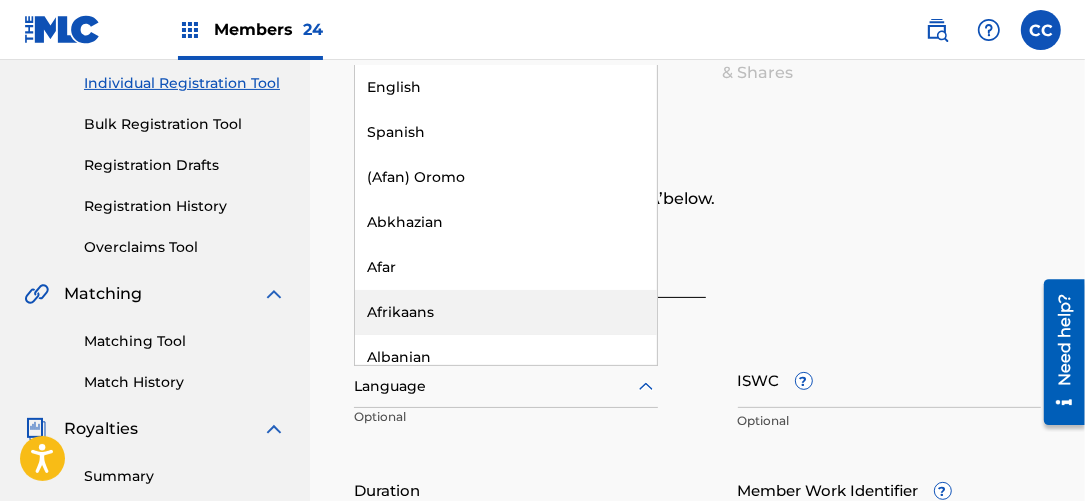 scroll, scrollTop: 244, scrollLeft: 0, axis: vertical 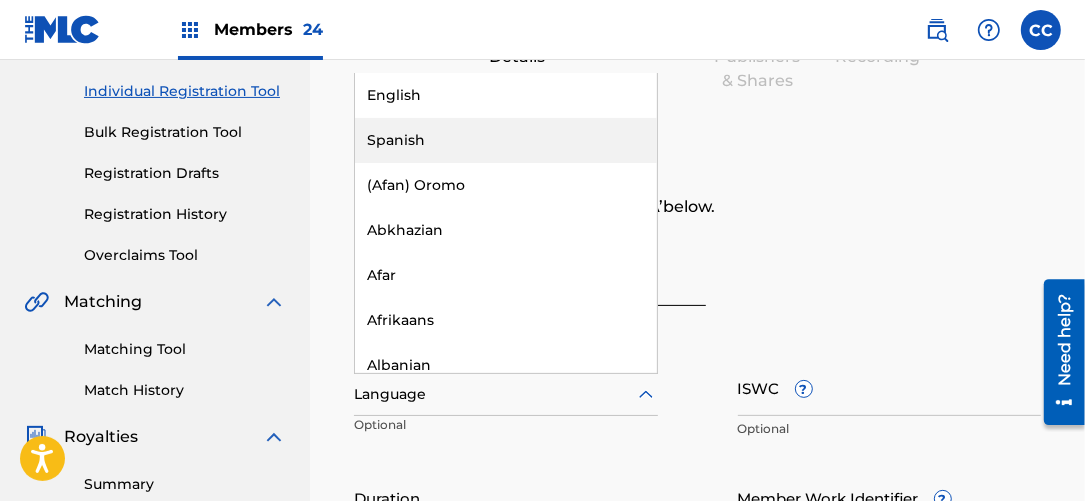 click on "Spanish" at bounding box center (506, 140) 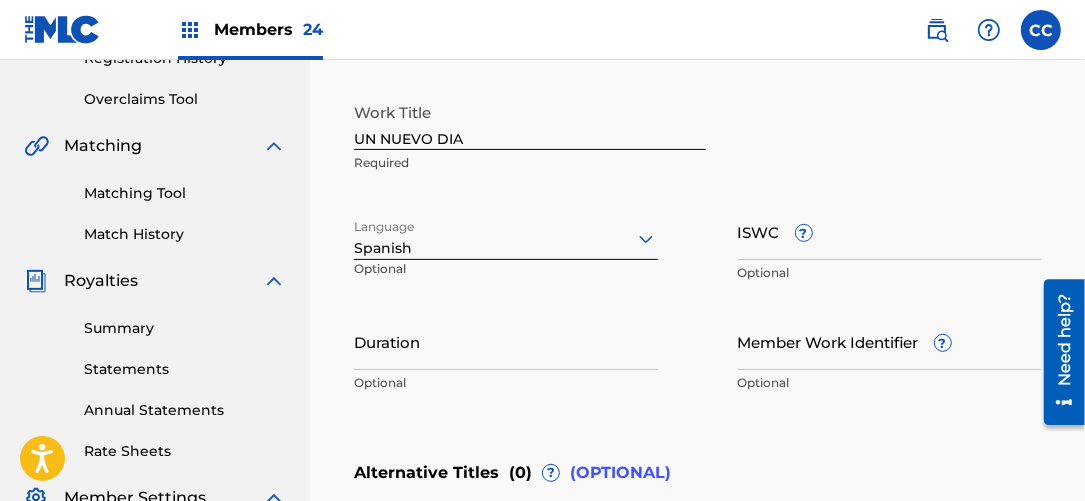 scroll, scrollTop: 426, scrollLeft: 0, axis: vertical 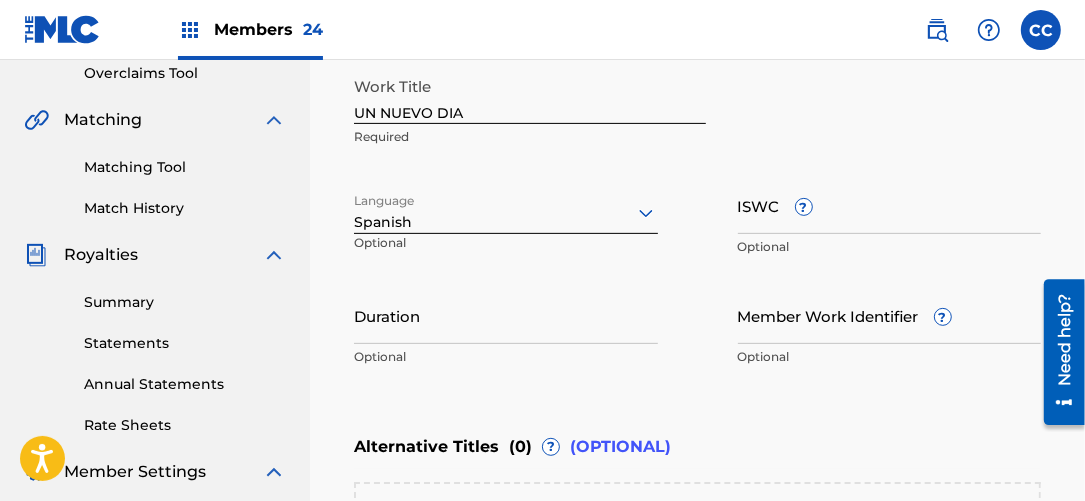 click on "ISWC   ?" at bounding box center (890, 205) 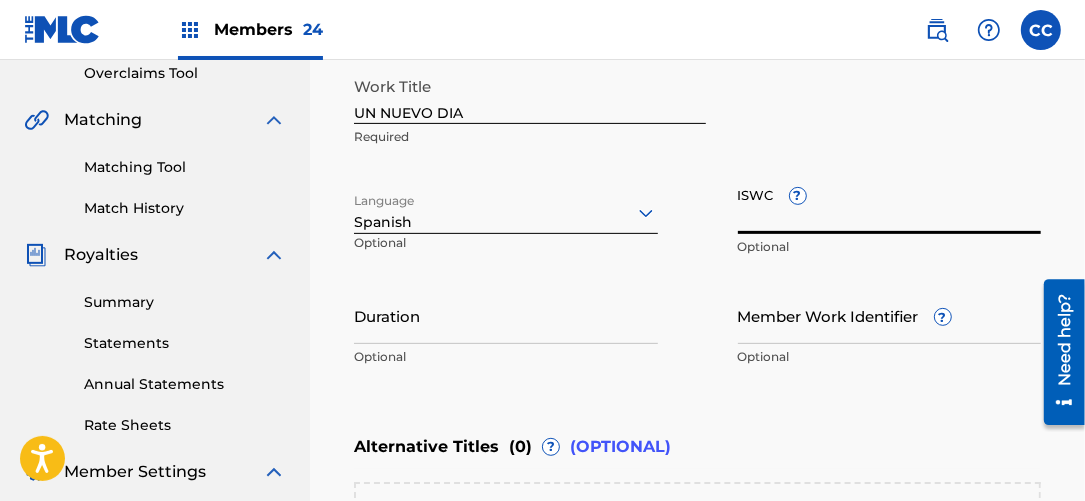 paste on "T3331283155" 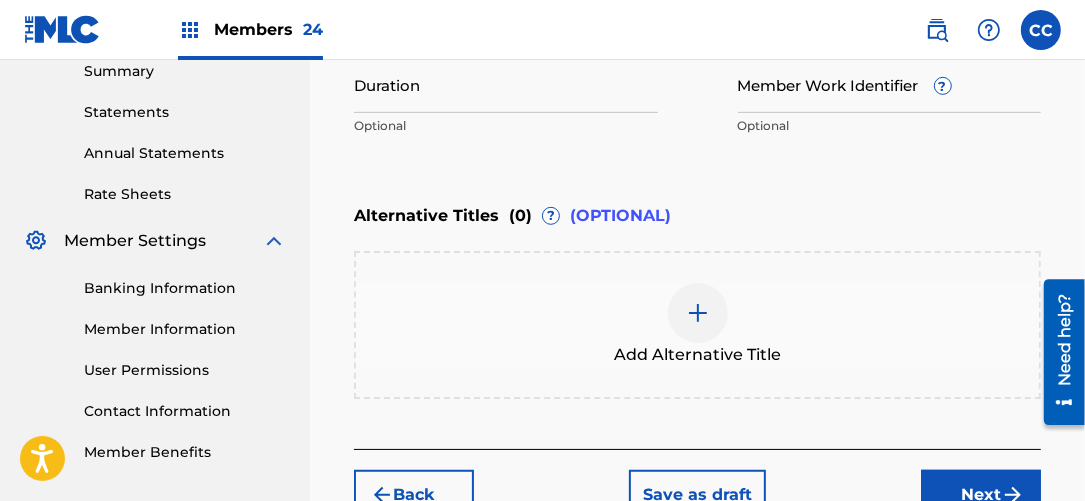 scroll, scrollTop: 699, scrollLeft: 0, axis: vertical 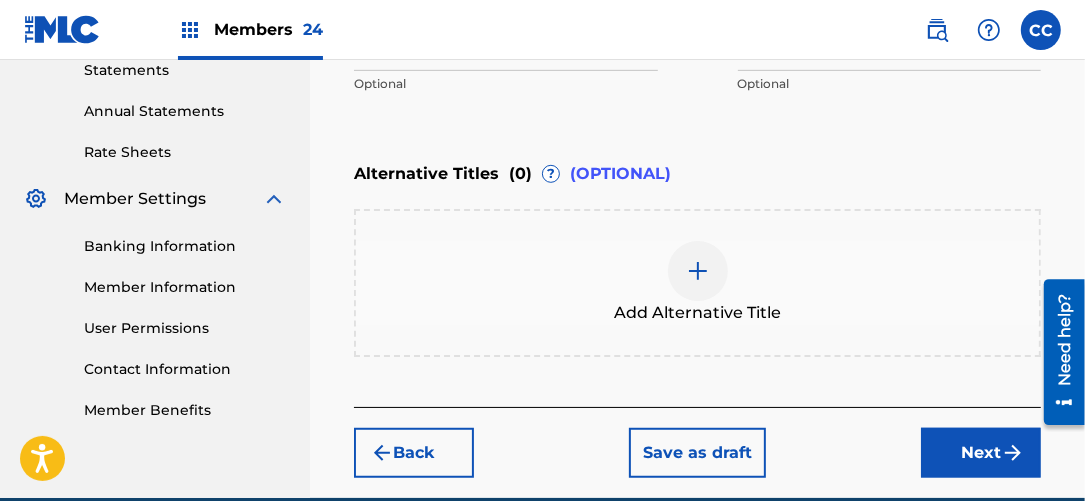 type on "T3331283155" 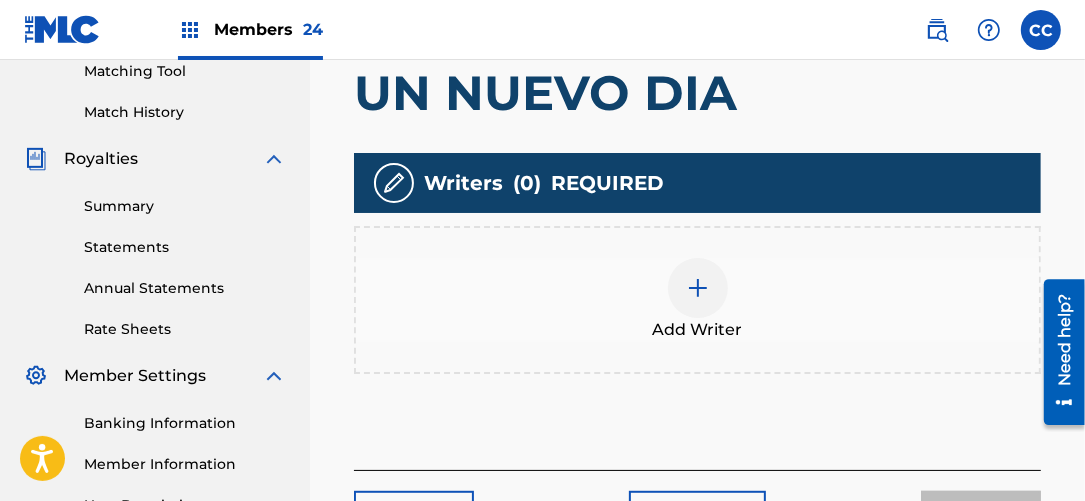scroll, scrollTop: 544, scrollLeft: 0, axis: vertical 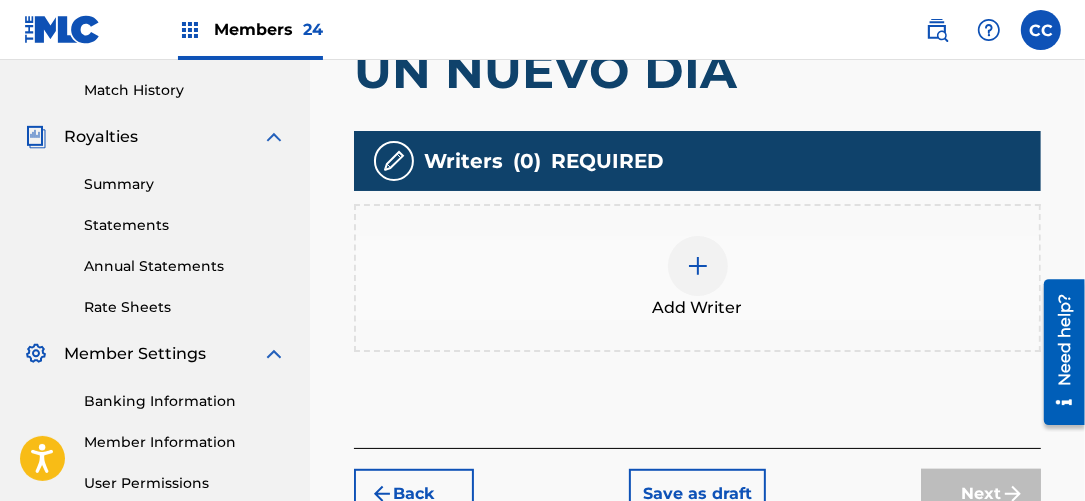 click at bounding box center [698, 266] 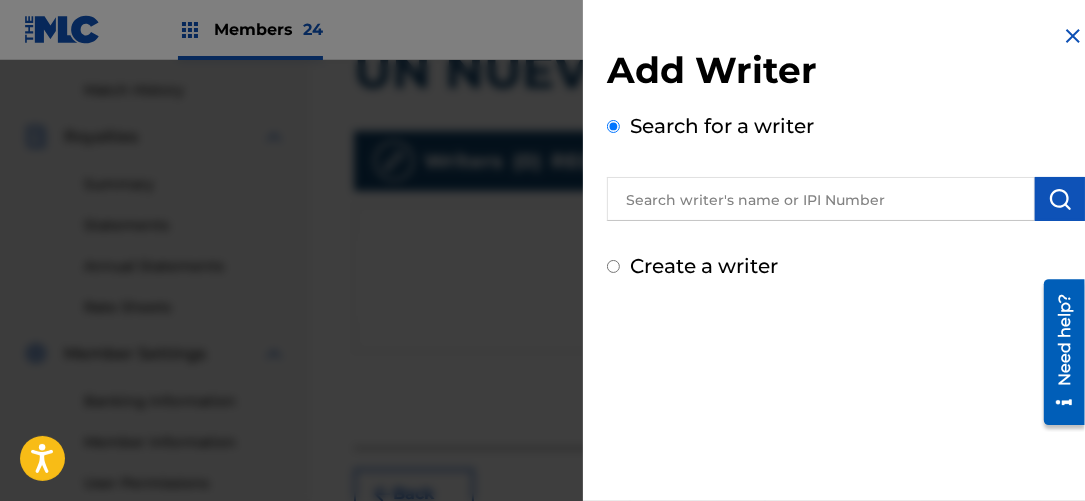 click at bounding box center [821, 199] 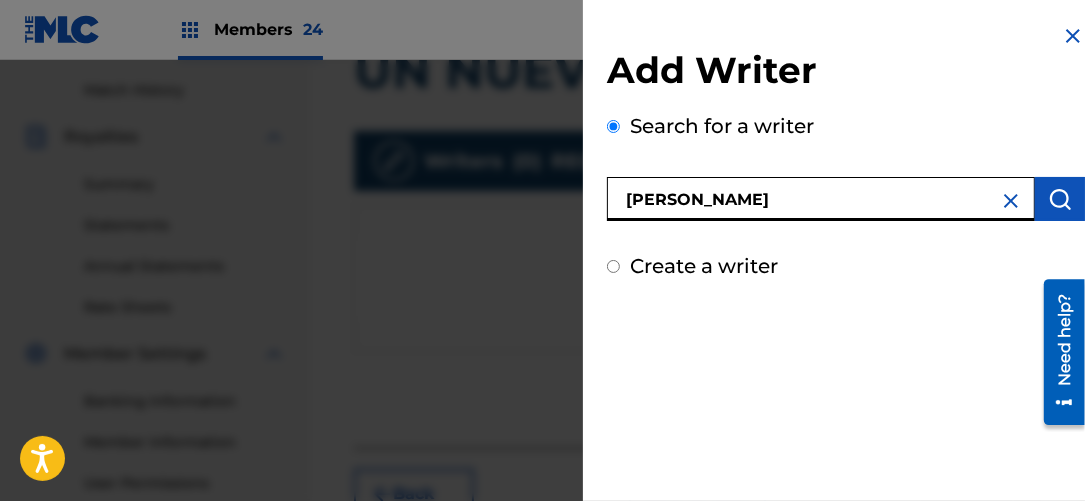 type on "[PERSON_NAME]" 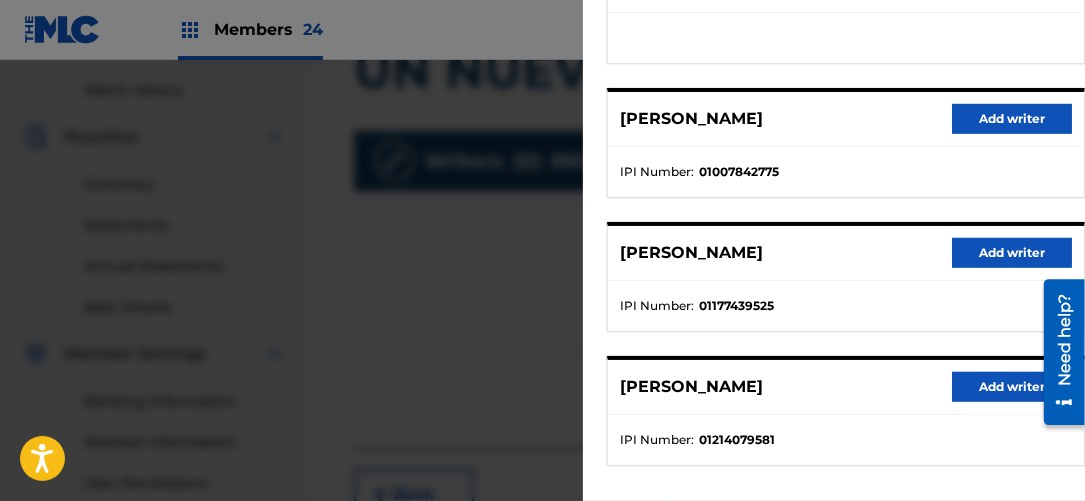 scroll, scrollTop: 454, scrollLeft: 0, axis: vertical 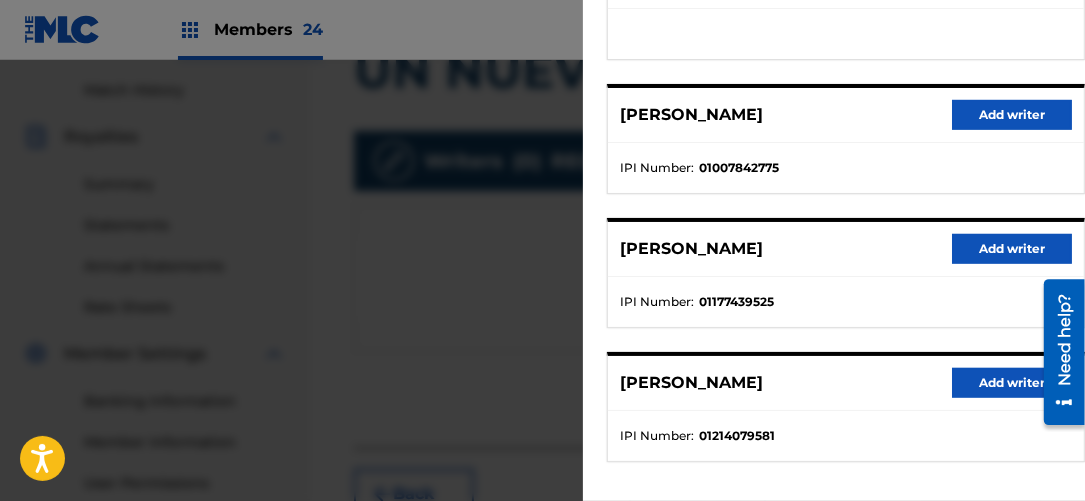 click on "Add writer" at bounding box center (1012, 383) 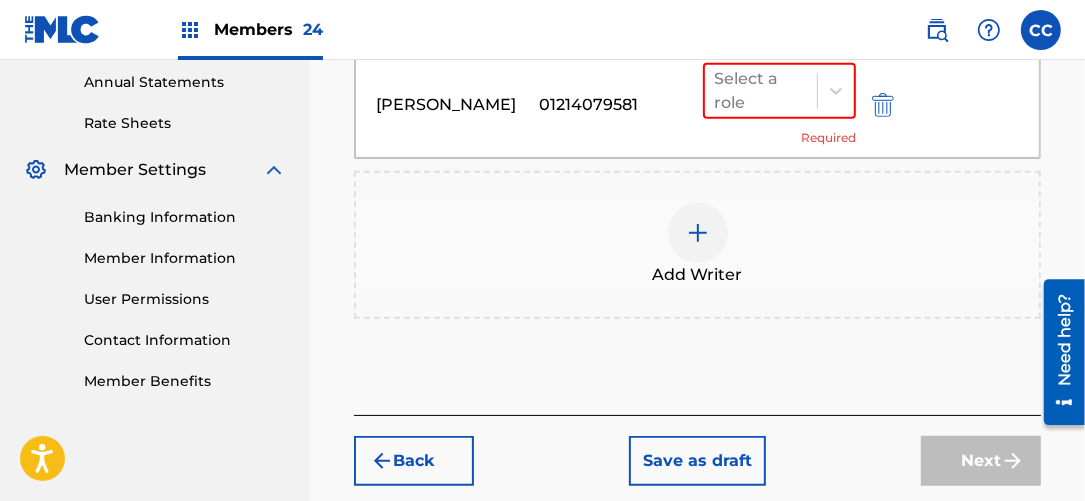 scroll, scrollTop: 643, scrollLeft: 0, axis: vertical 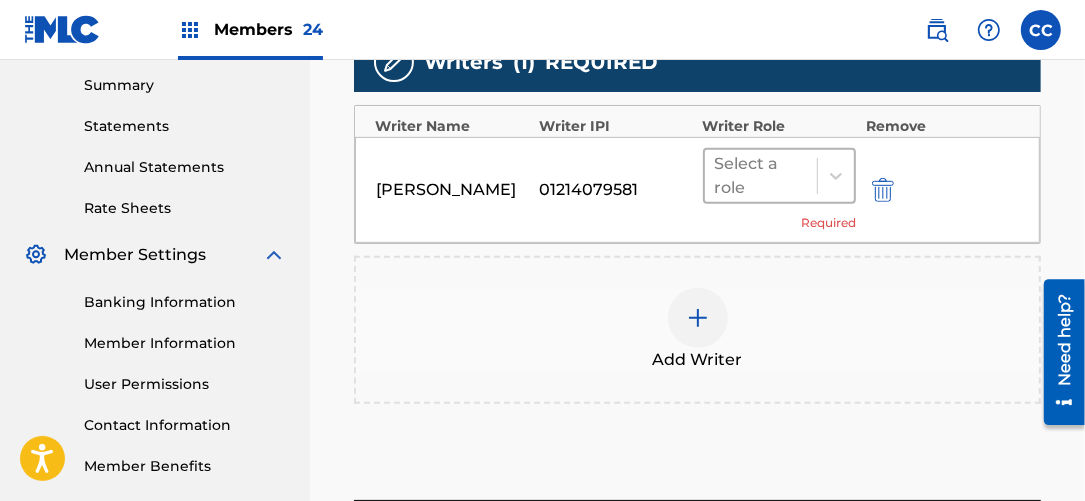 click at bounding box center (761, 176) 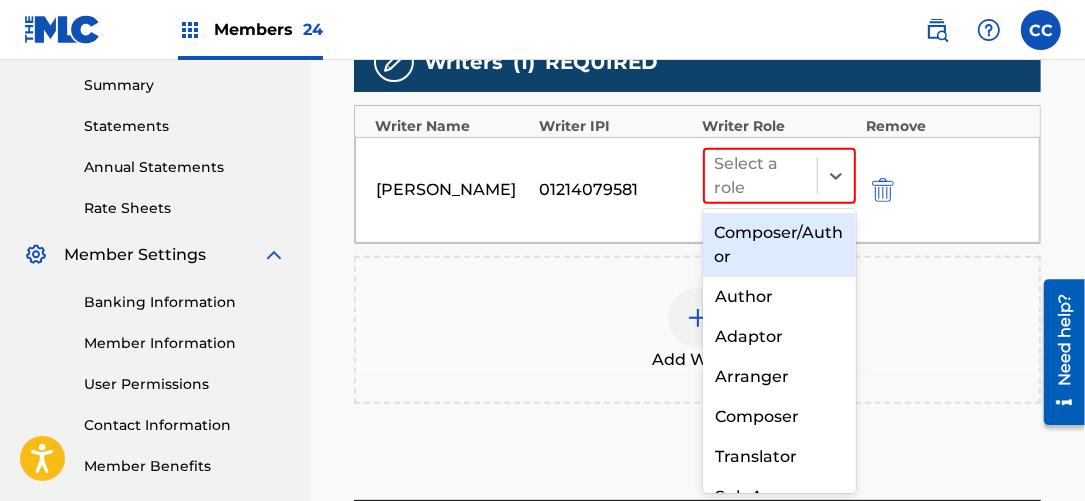click on "Composer/Author" at bounding box center (780, 245) 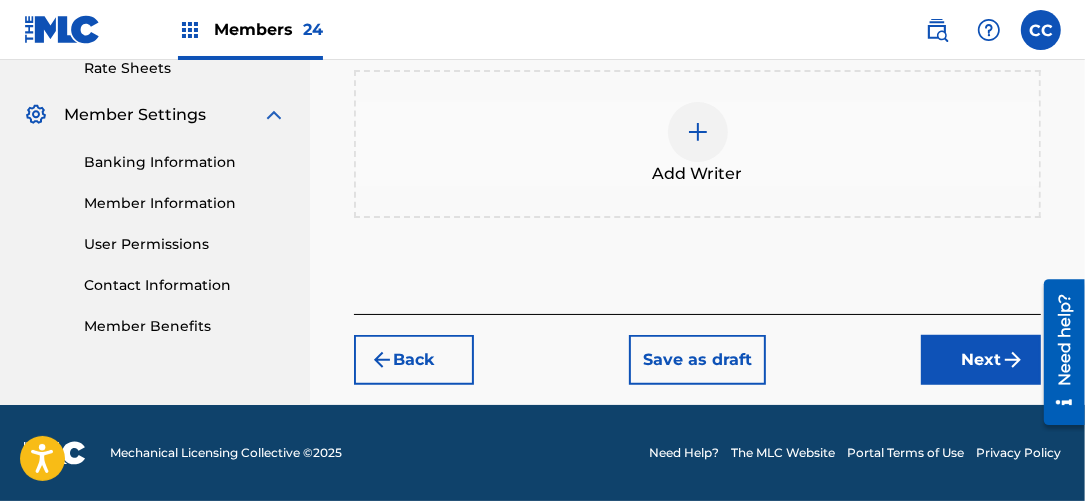 scroll, scrollTop: 789, scrollLeft: 0, axis: vertical 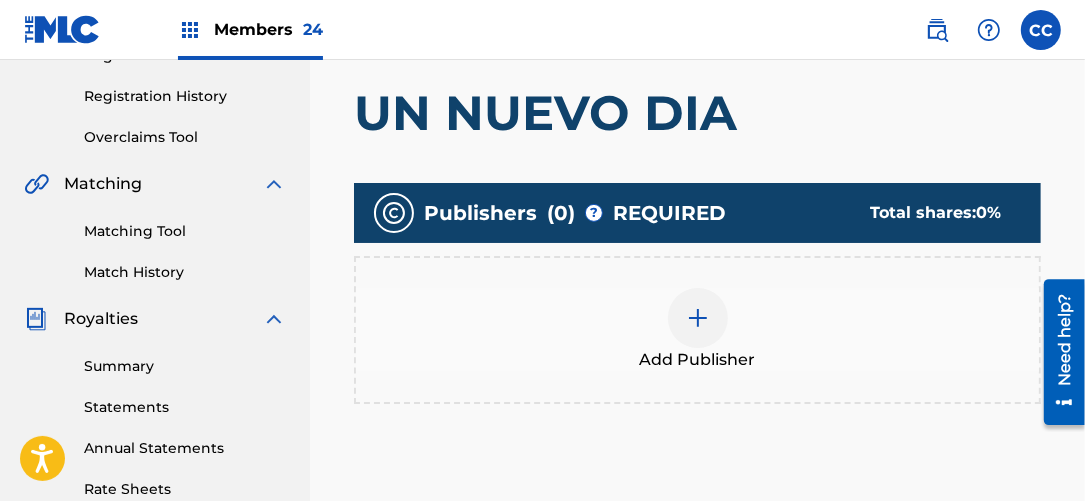 click at bounding box center [698, 318] 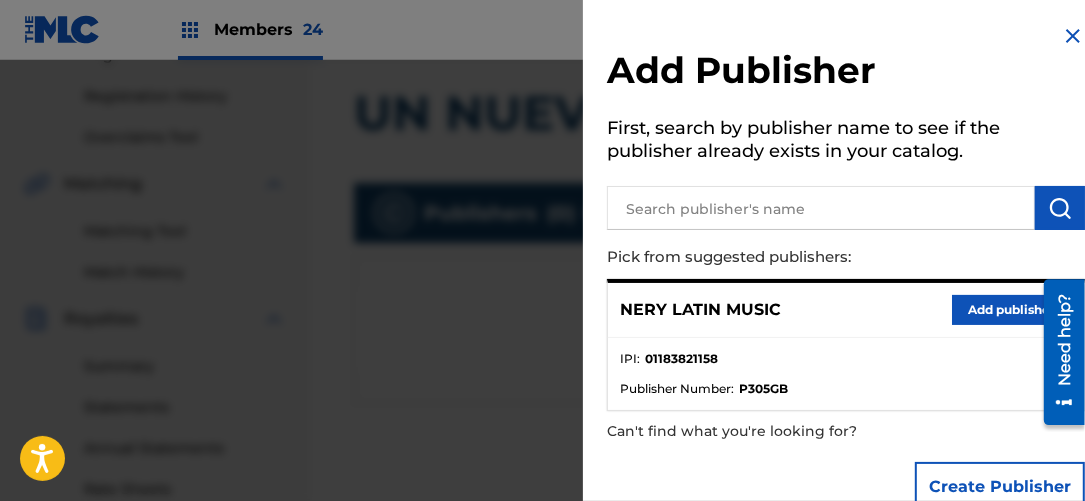 click on "Add publisher" at bounding box center [1012, 310] 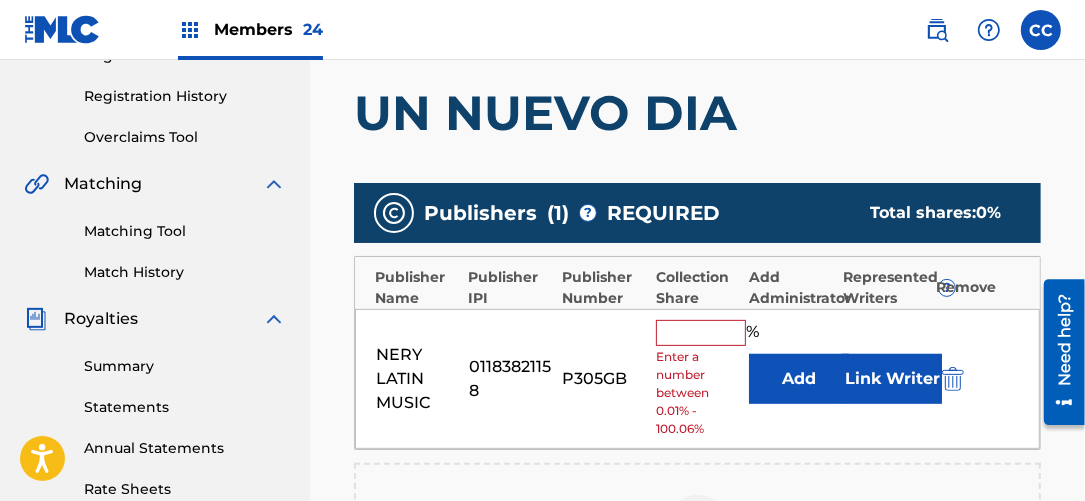 click at bounding box center (701, 333) 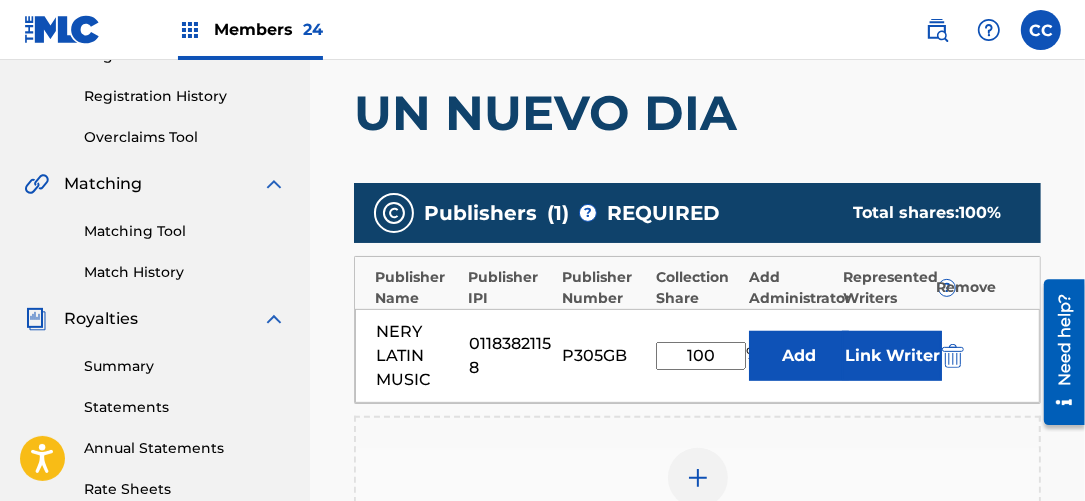 type on "100" 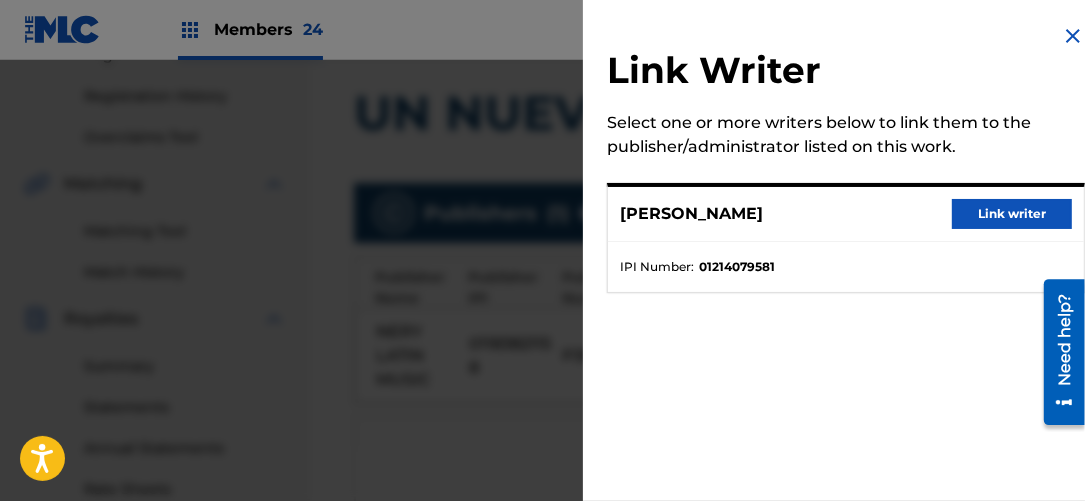 click on "Link writer" at bounding box center (1012, 214) 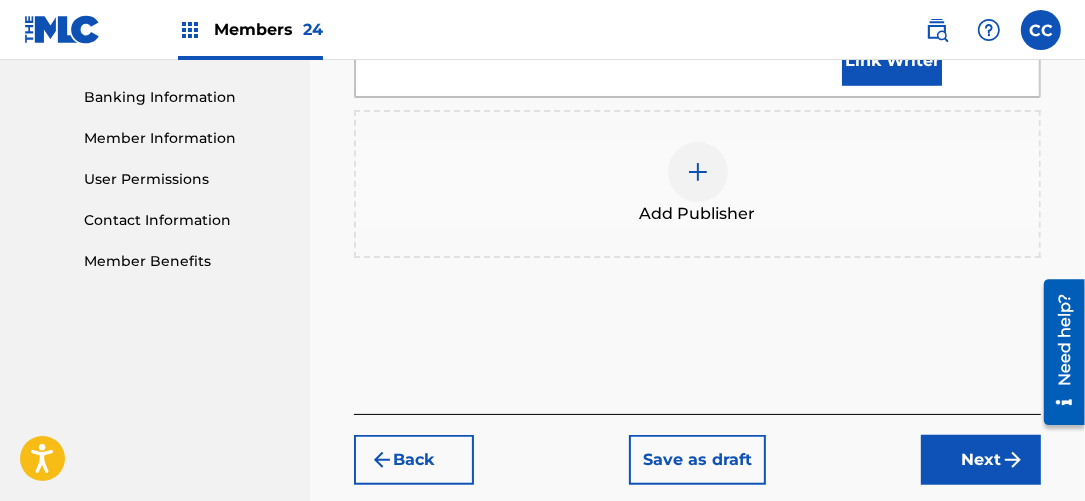 click on "Next" at bounding box center (981, 460) 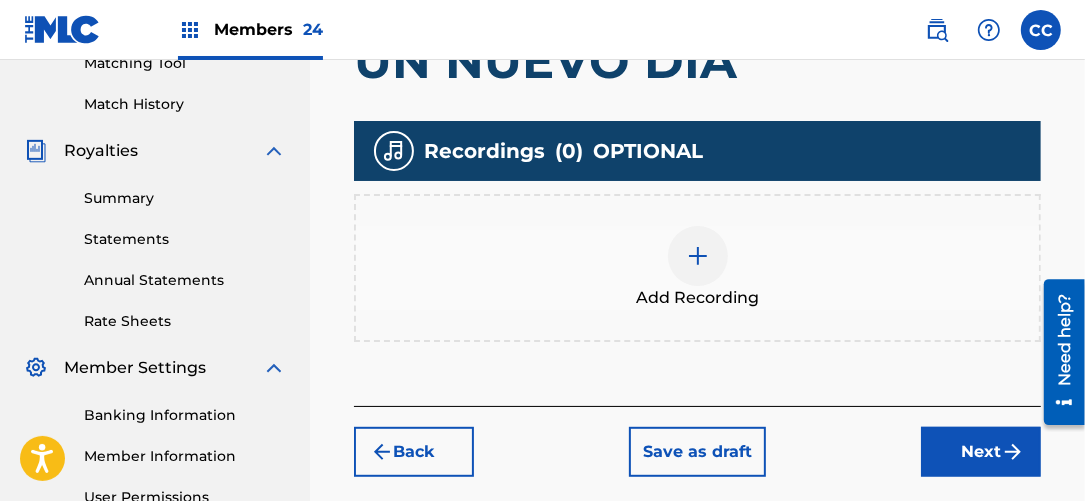scroll, scrollTop: 544, scrollLeft: 0, axis: vertical 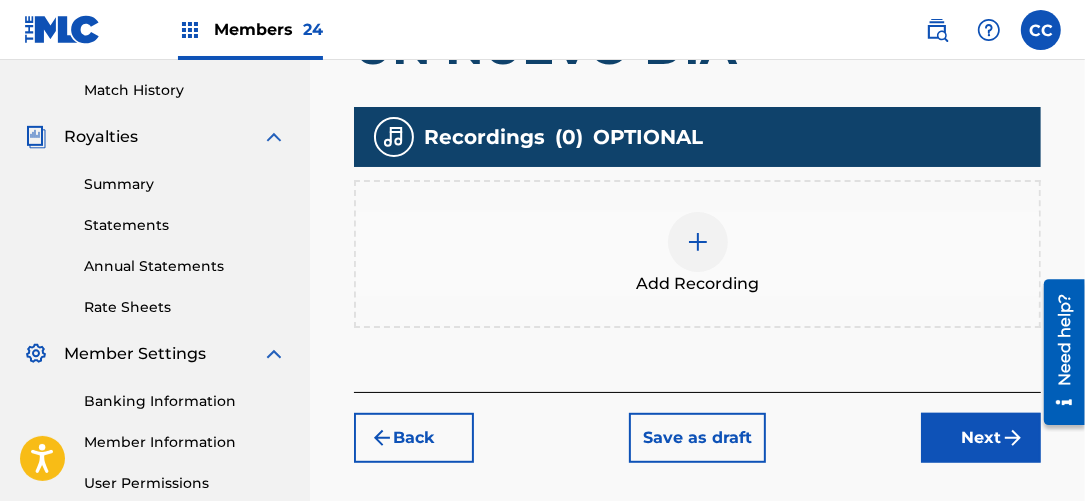 click at bounding box center (698, 242) 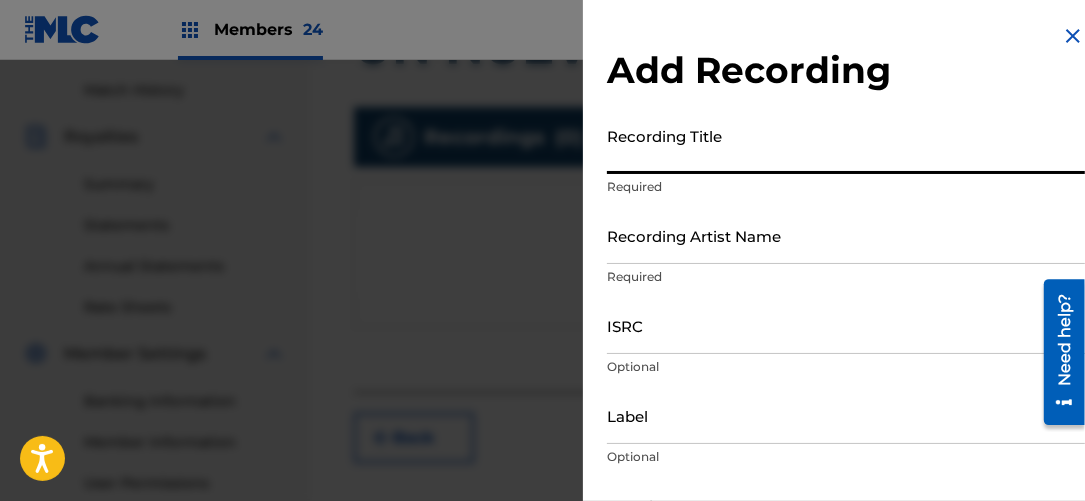 click on "Recording Title" at bounding box center (846, 145) 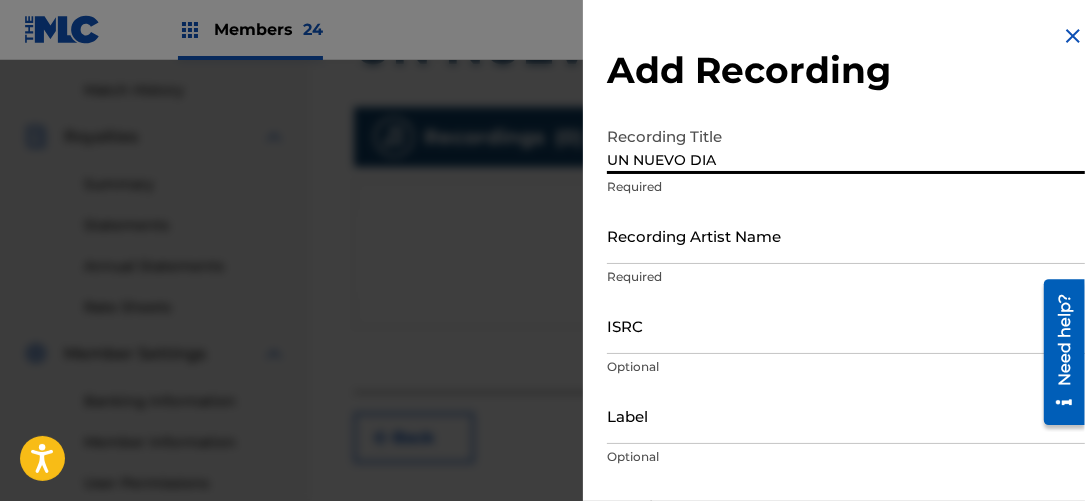 type on "UN NUEVO DIA" 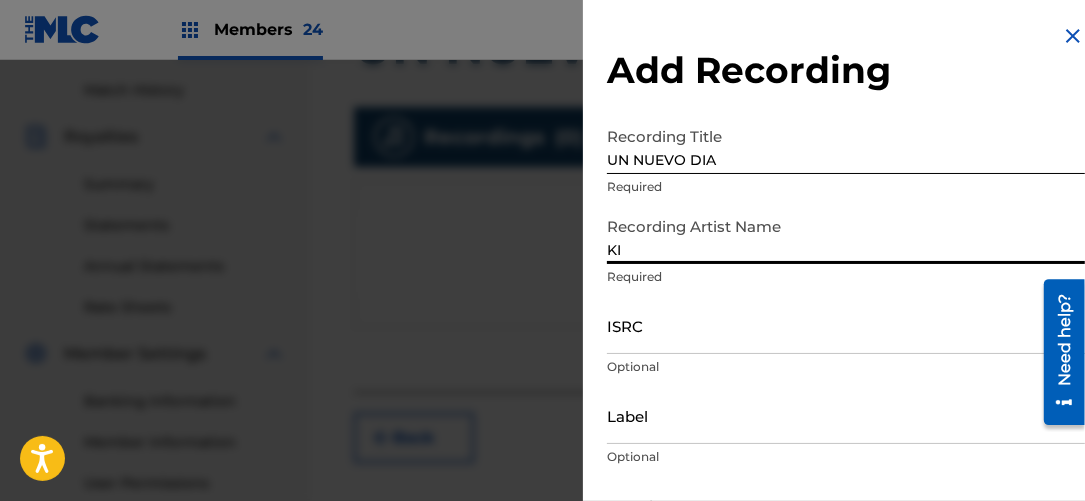 type on "K" 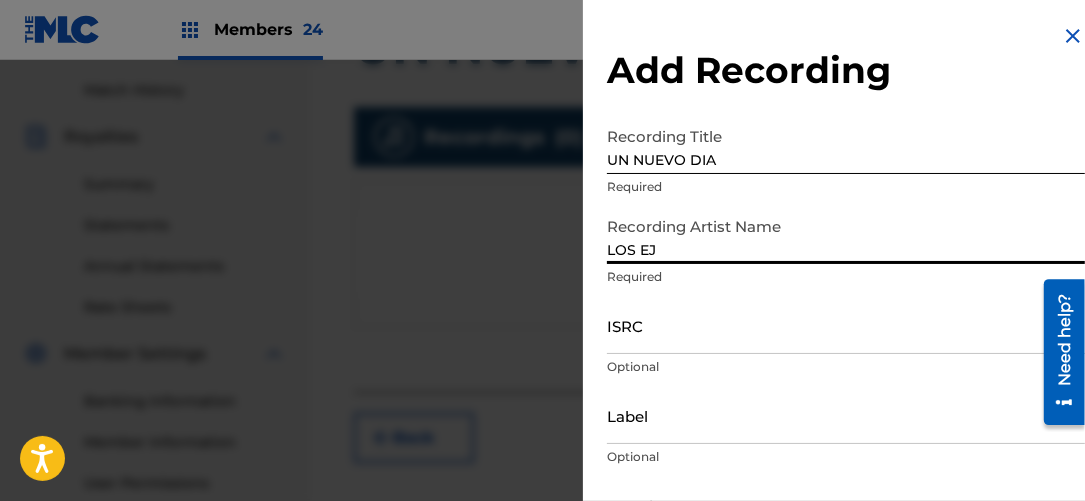 type on "LOS EJEMPLARES DEL RANCHO" 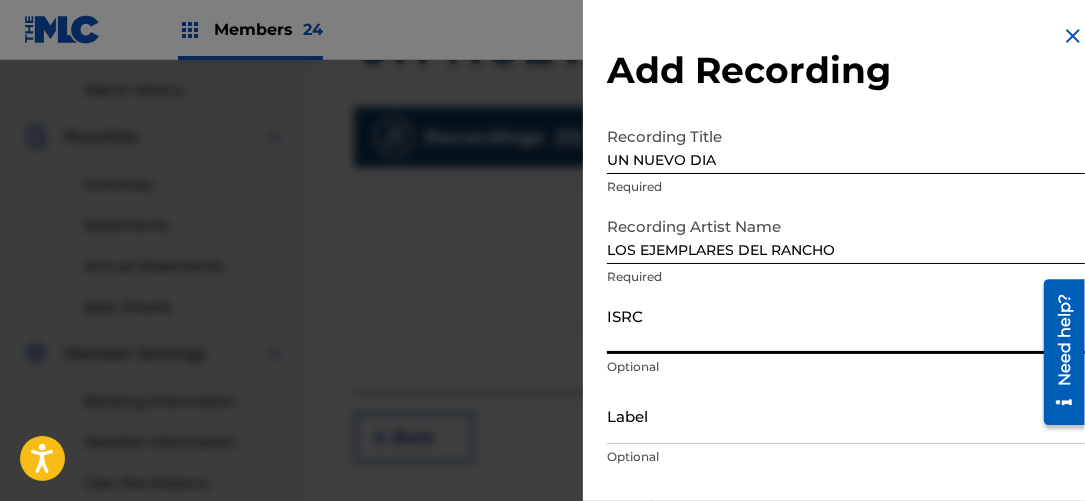 click on "ISRC" at bounding box center [846, 325] 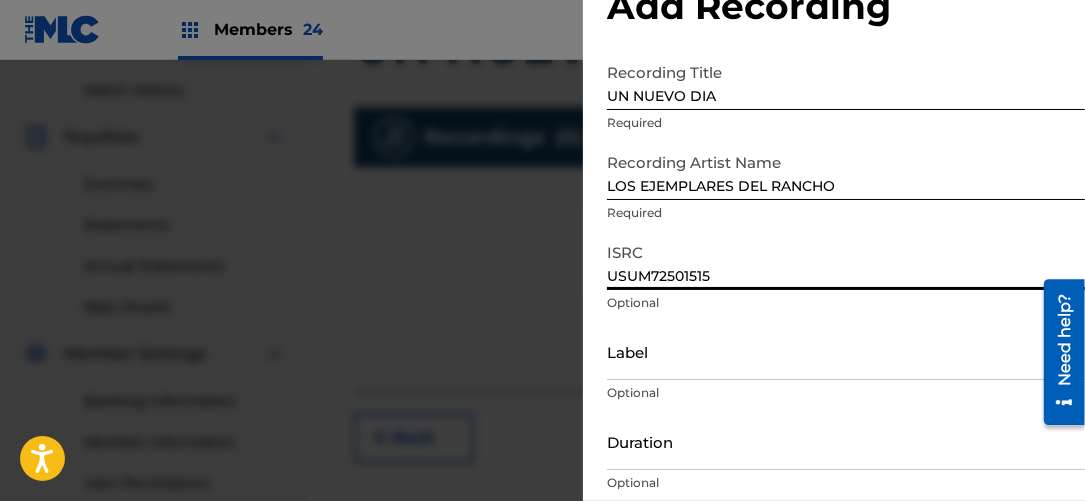 scroll, scrollTop: 90, scrollLeft: 0, axis: vertical 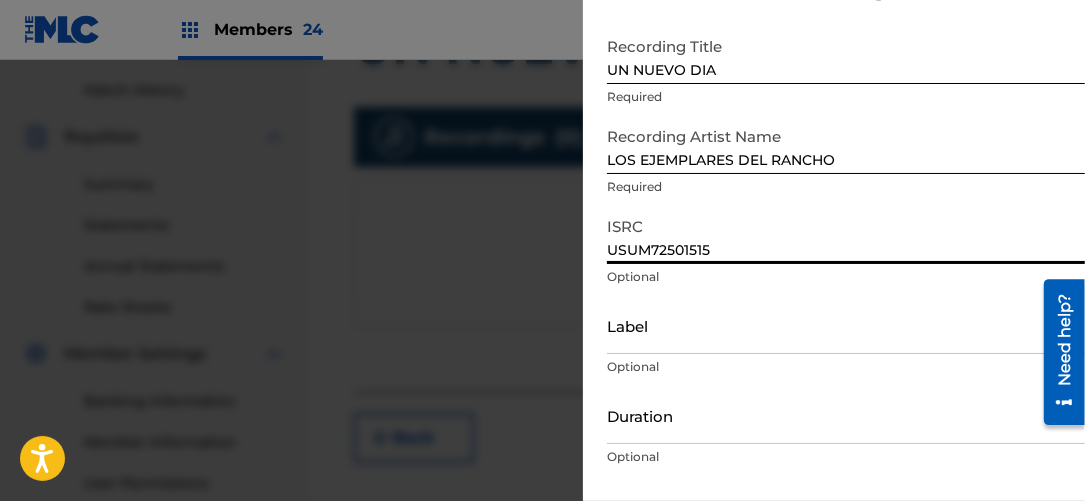 type on "USUM72501515" 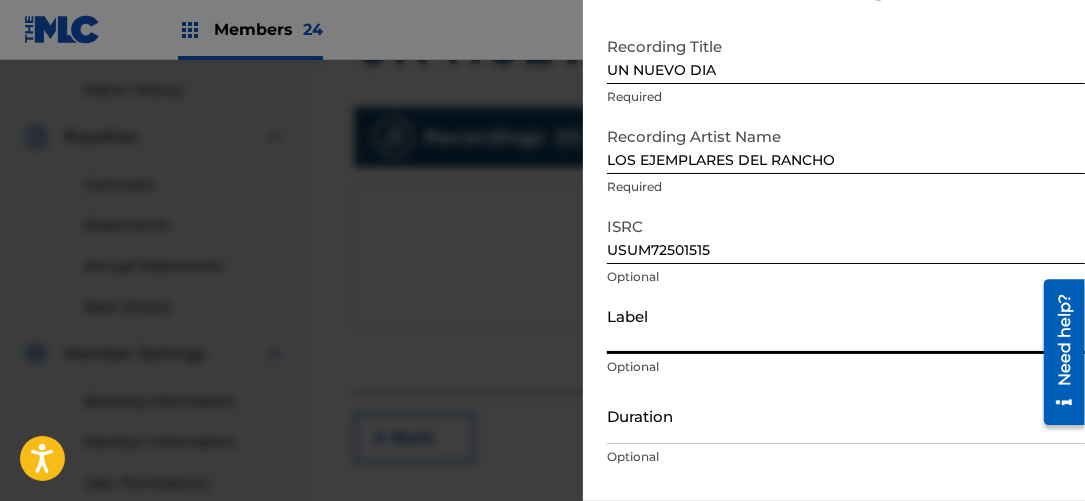 click on "Label" at bounding box center [846, 325] 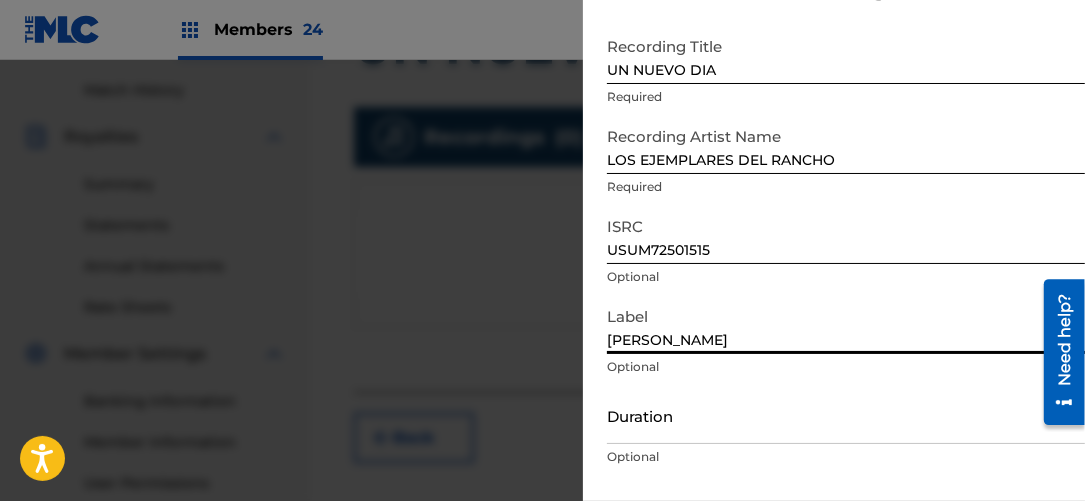 scroll, scrollTop: 181, scrollLeft: 0, axis: vertical 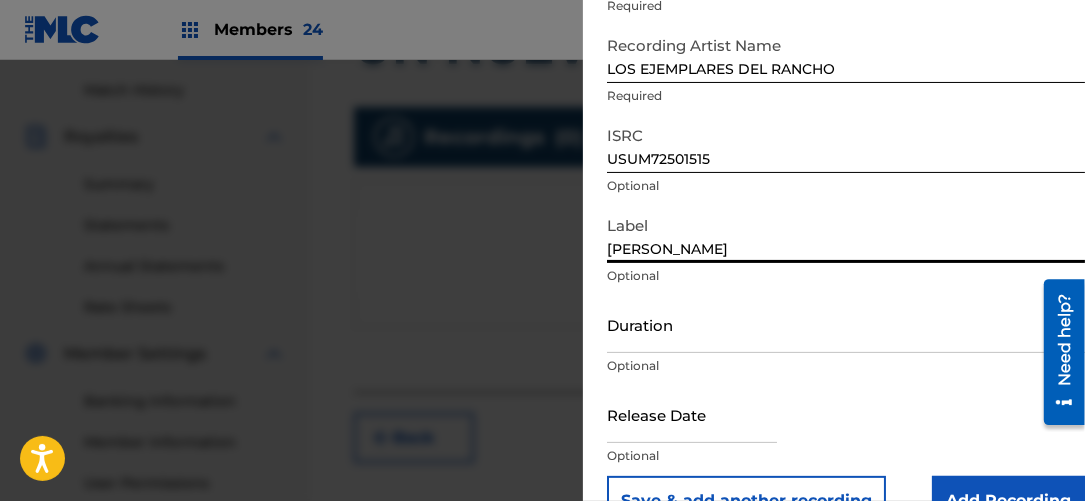 type on "[PERSON_NAME]" 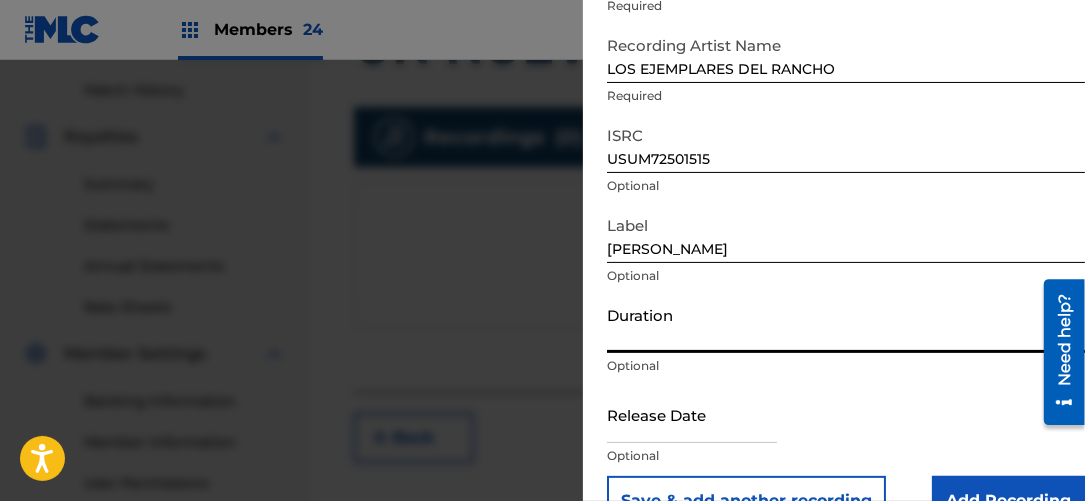 click on "Duration" at bounding box center [846, 324] 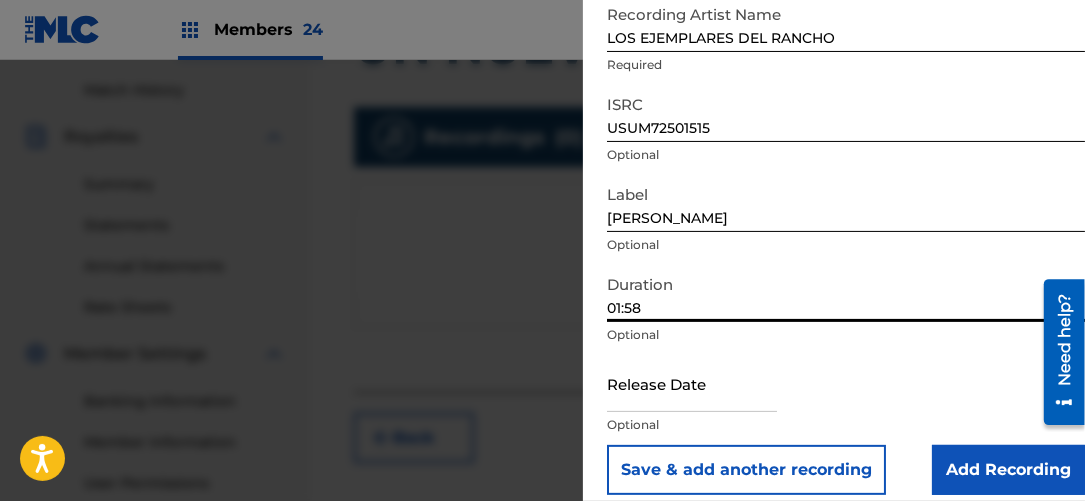 scroll, scrollTop: 228, scrollLeft: 0, axis: vertical 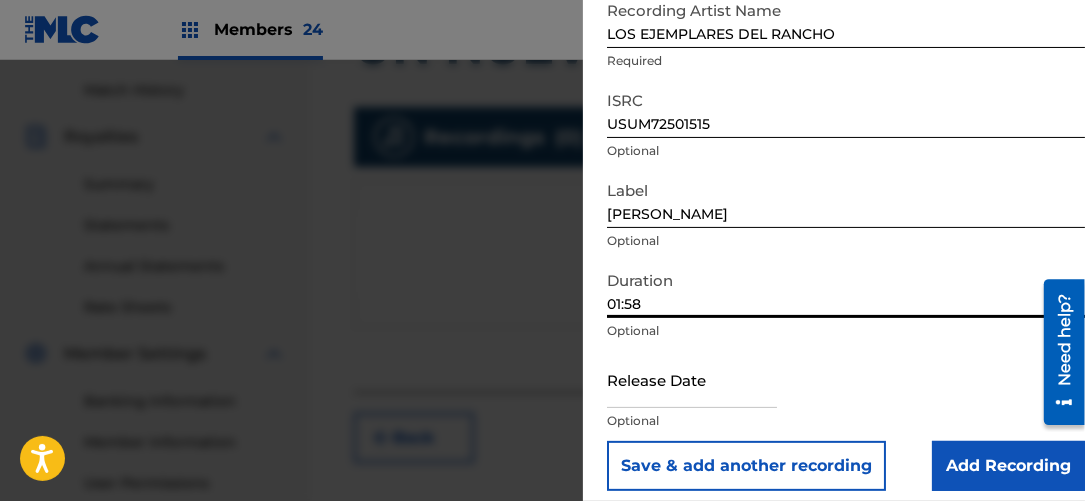 type on "01:58" 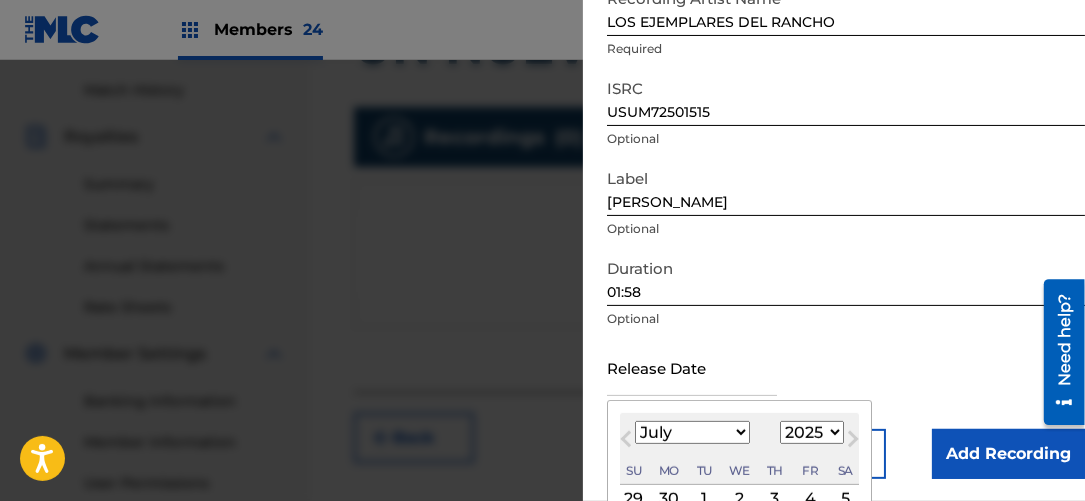 scroll, scrollTop: 319, scrollLeft: 0, axis: vertical 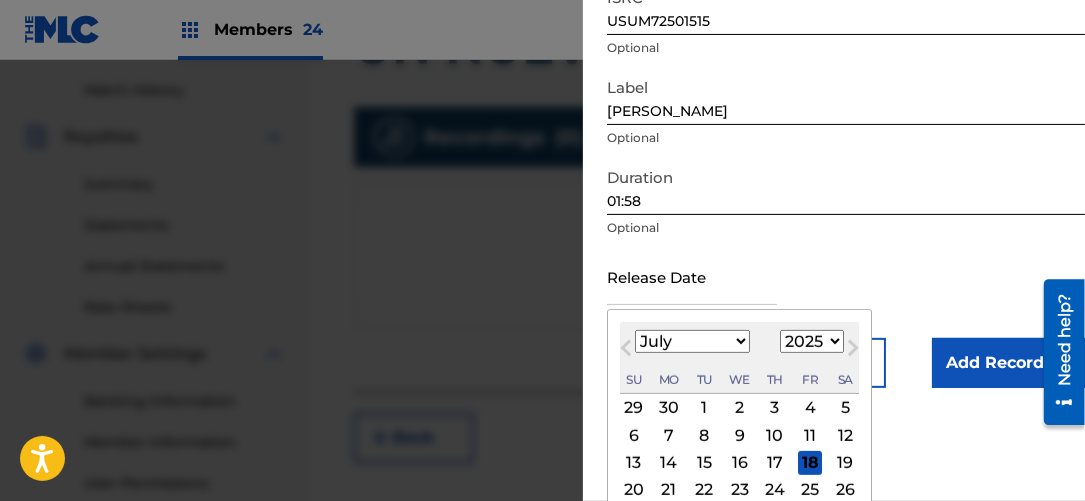 click on "January February March April May June July August September October November December" at bounding box center (692, 341) 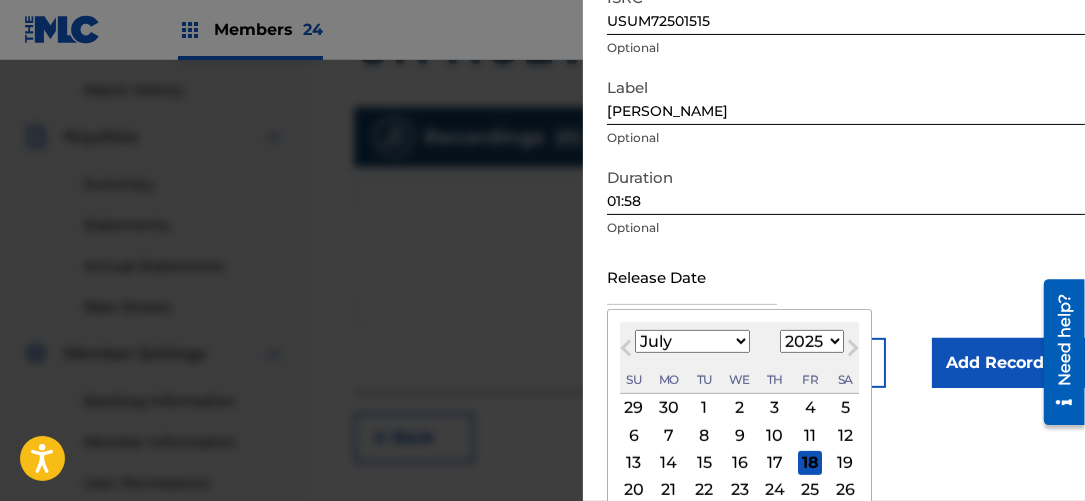 select on "1" 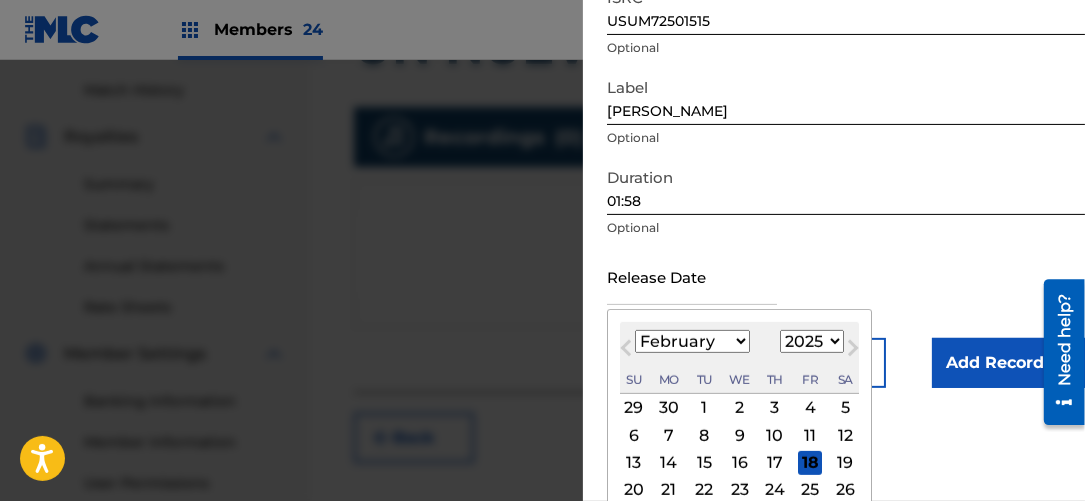 click on "January February March April May June July August September October November December" at bounding box center (692, 341) 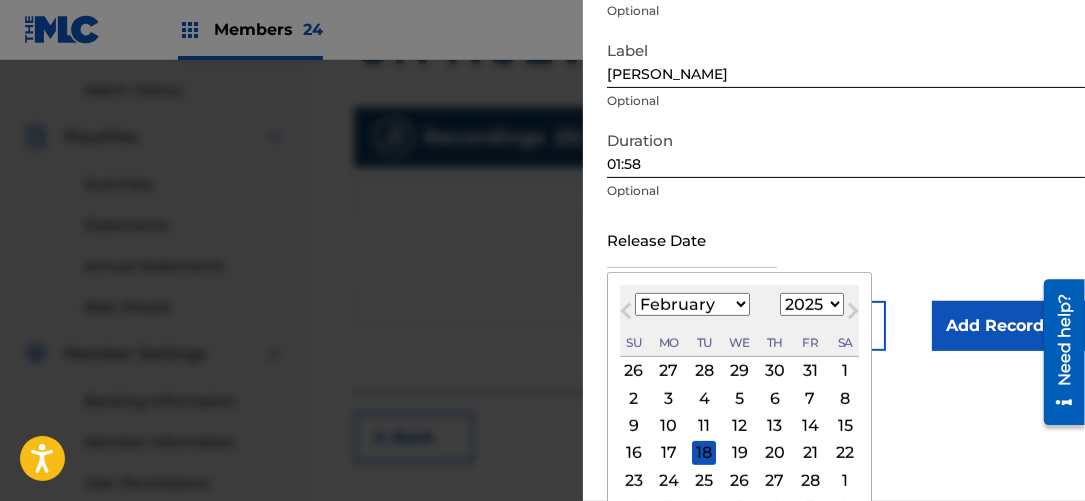 scroll, scrollTop: 386, scrollLeft: 0, axis: vertical 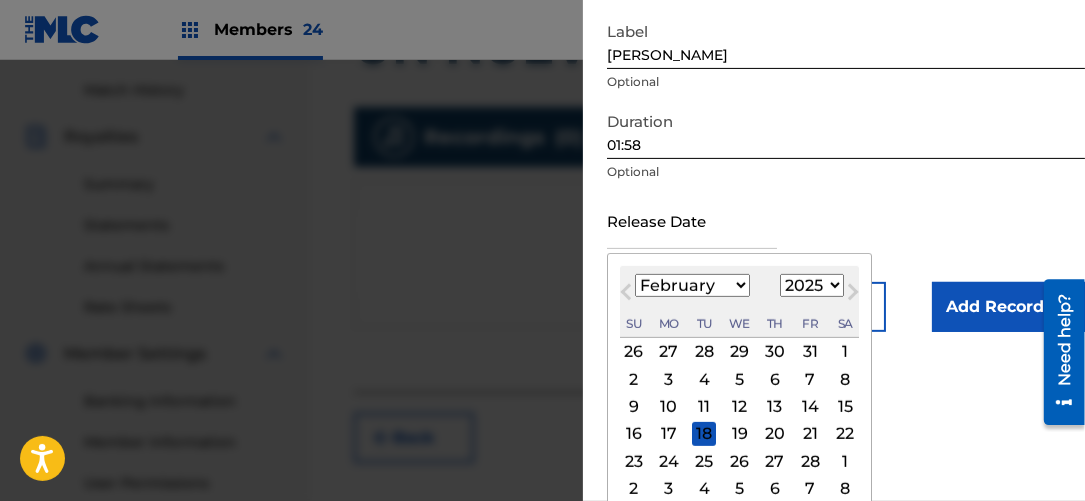 click on "28" at bounding box center [810, 461] 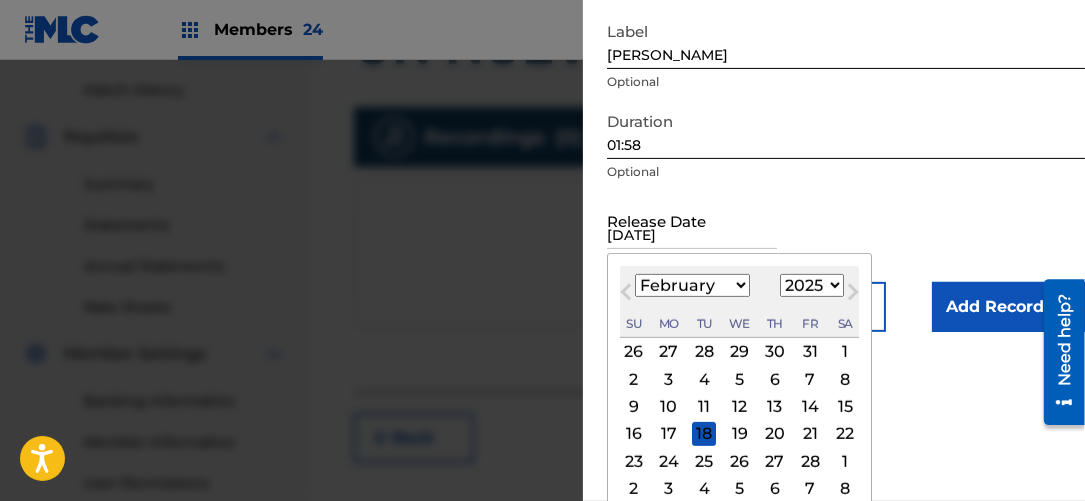 scroll, scrollTop: 228, scrollLeft: 0, axis: vertical 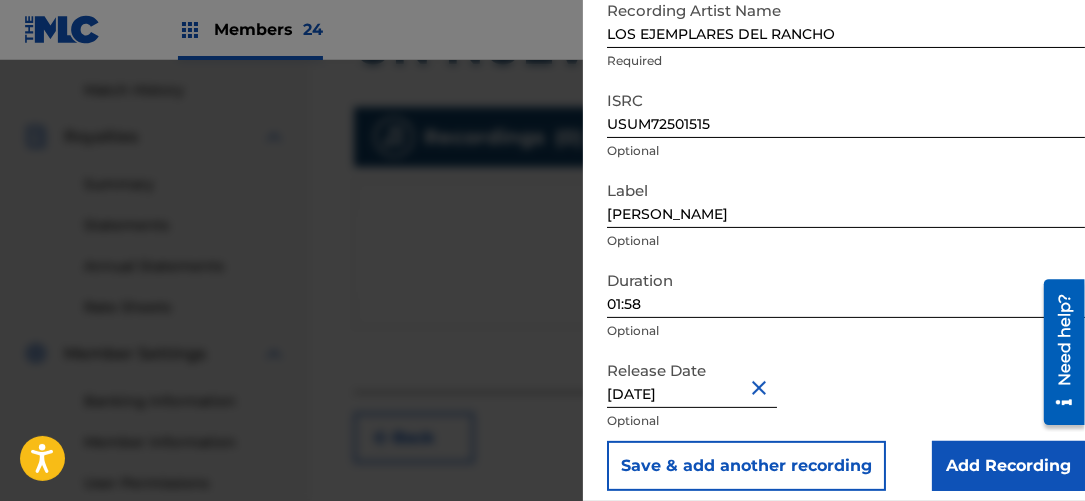 click on "Add Recording" at bounding box center (1008, 466) 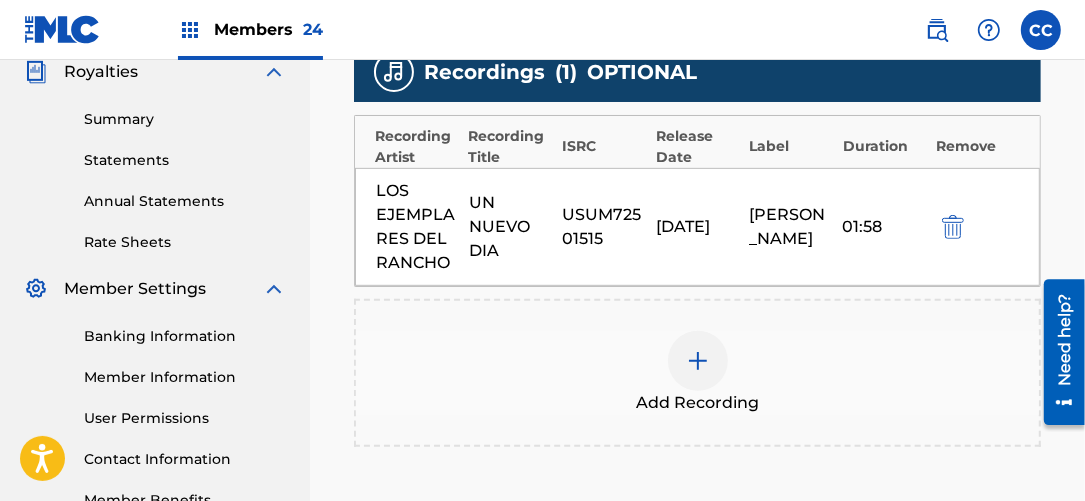 scroll, scrollTop: 530, scrollLeft: 0, axis: vertical 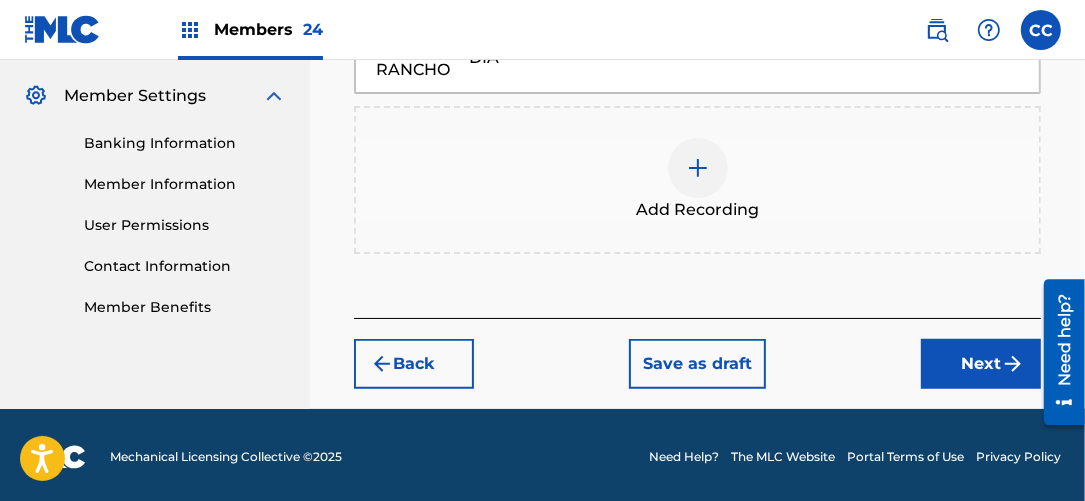 click on "Next" at bounding box center [981, 364] 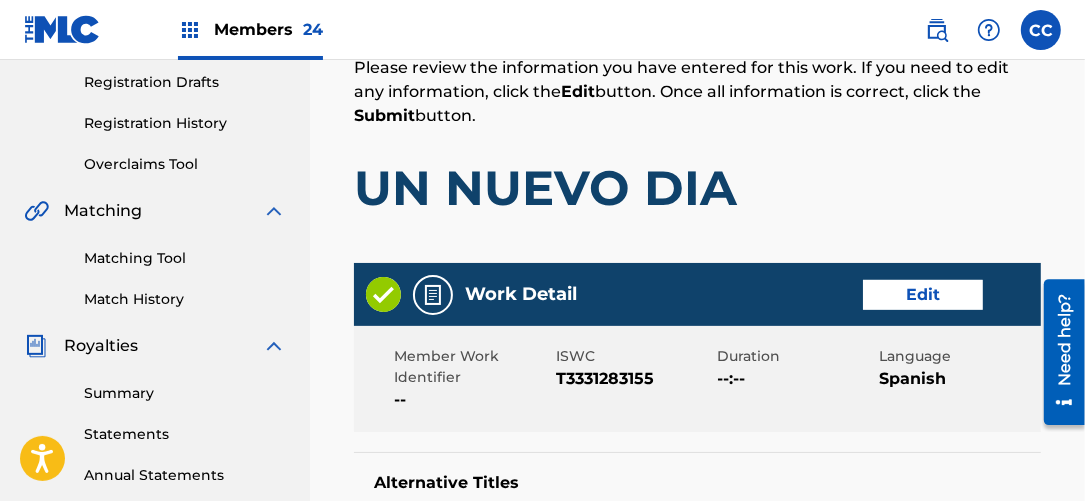 scroll, scrollTop: 362, scrollLeft: 0, axis: vertical 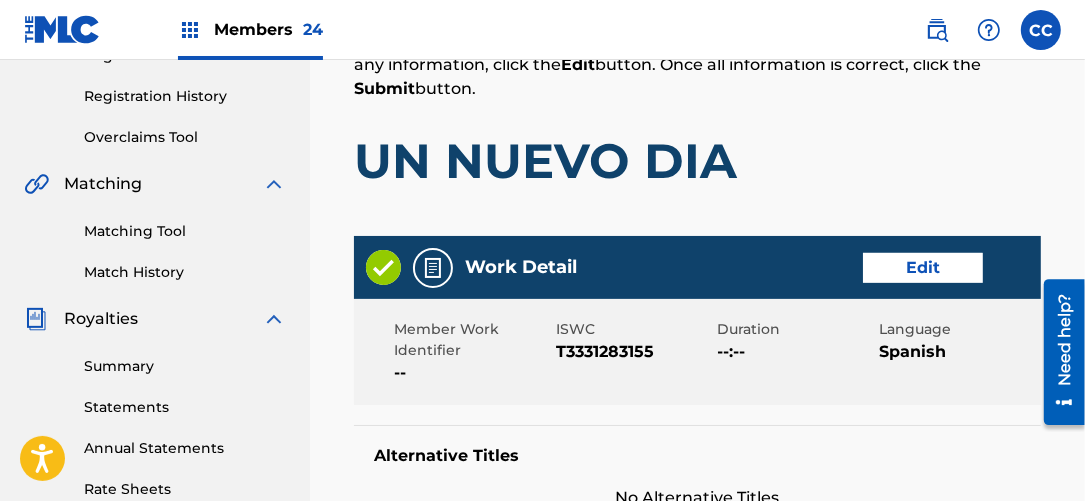 click on "Edit" at bounding box center [923, 268] 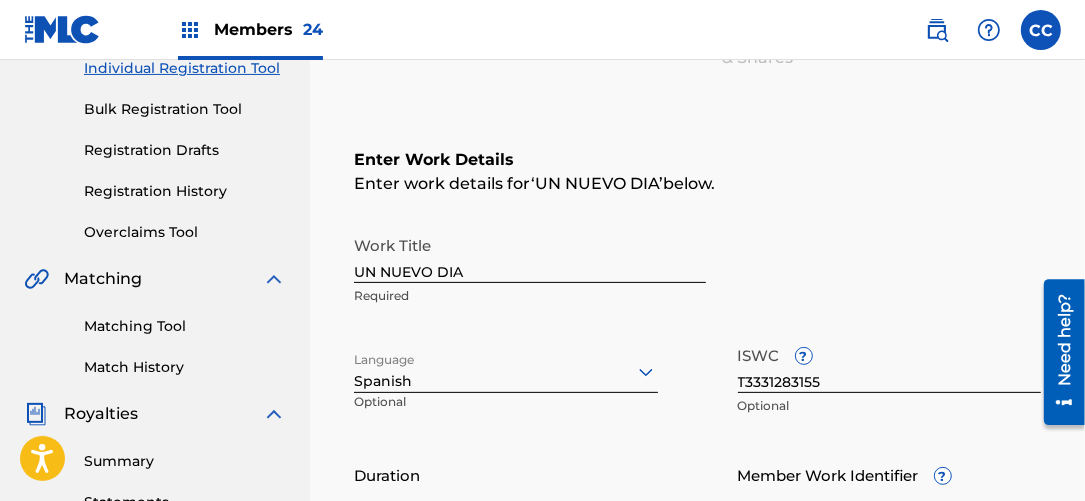 scroll, scrollTop: 272, scrollLeft: 0, axis: vertical 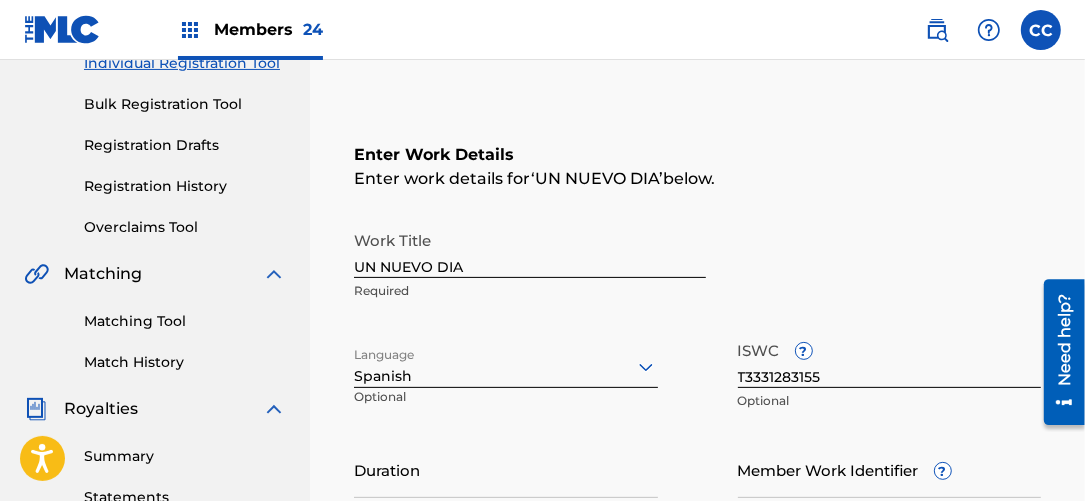 click on "UN NUEVO DIA" at bounding box center (530, 249) 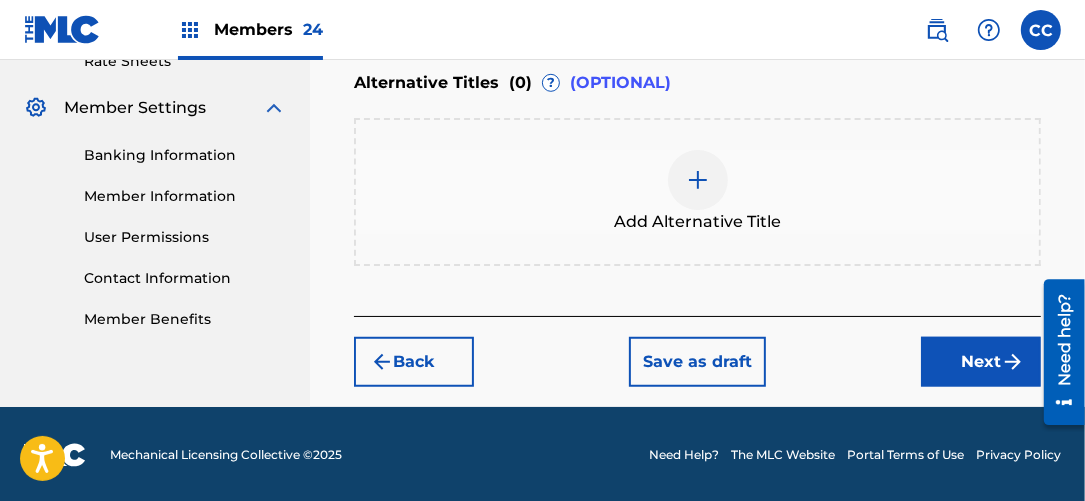 type on "UN NUEVO DÍA" 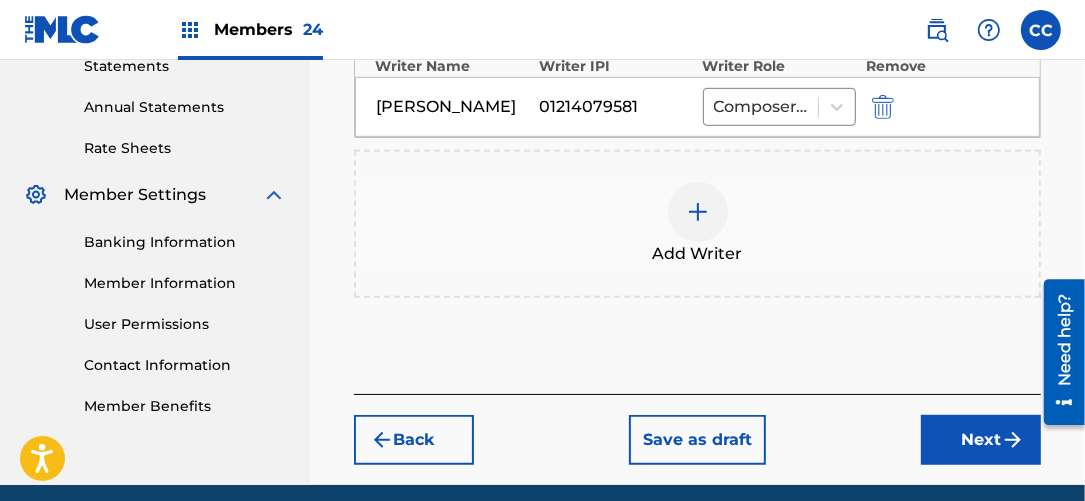 scroll, scrollTop: 789, scrollLeft: 0, axis: vertical 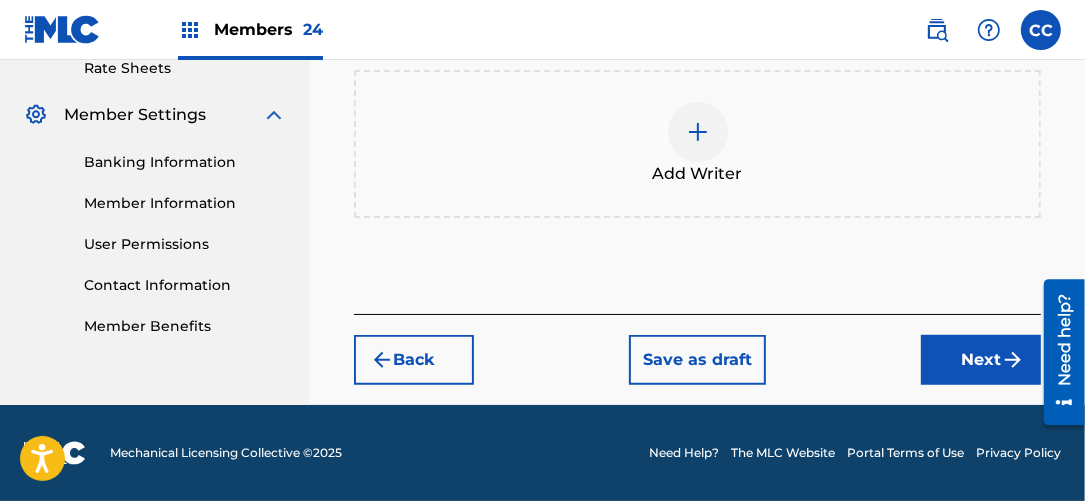 click on "Next" at bounding box center (981, 360) 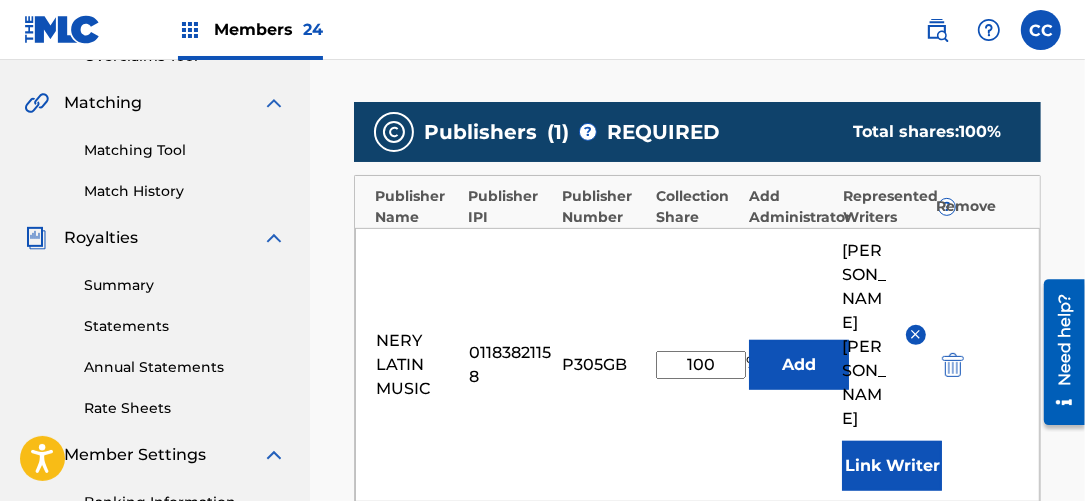 scroll, scrollTop: 453, scrollLeft: 0, axis: vertical 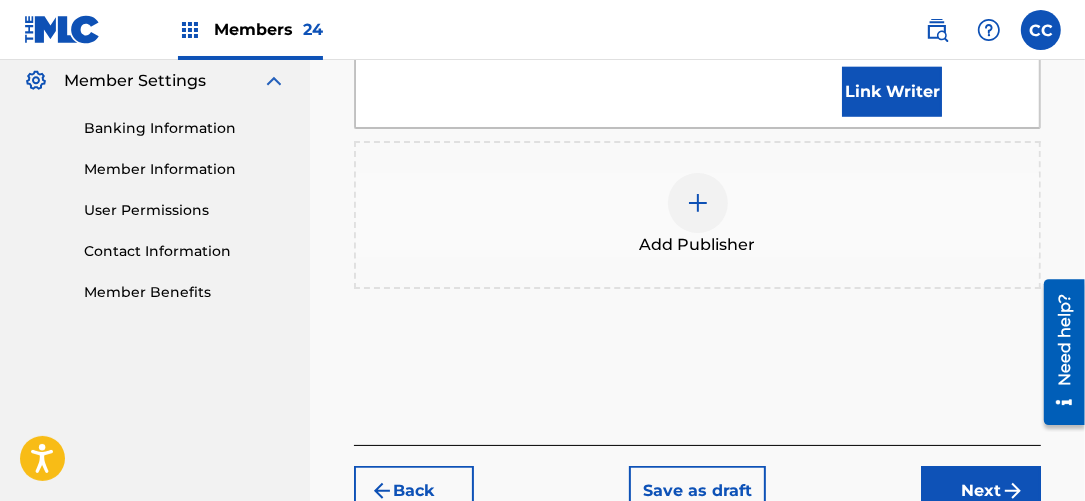 click on "Next" at bounding box center (981, 491) 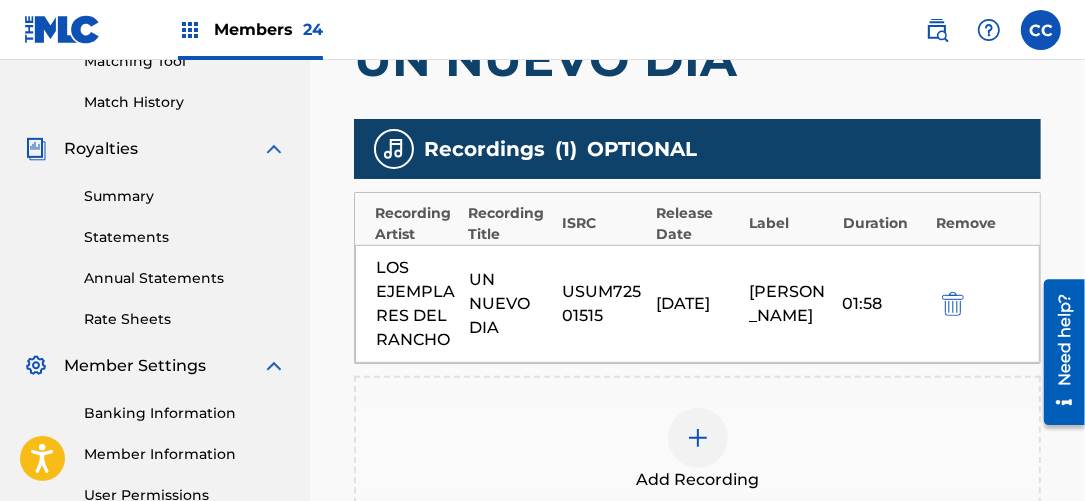 scroll, scrollTop: 635, scrollLeft: 0, axis: vertical 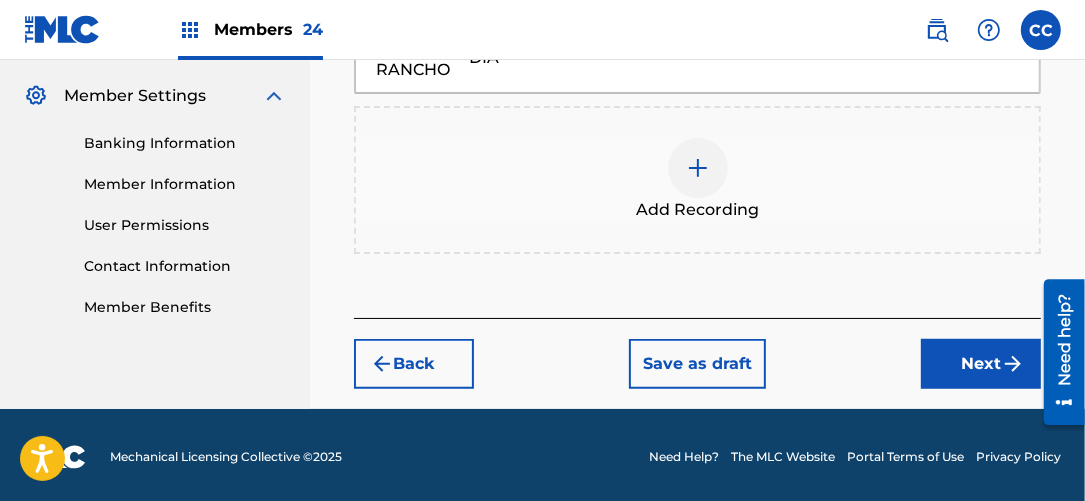 click on "Next" at bounding box center (981, 364) 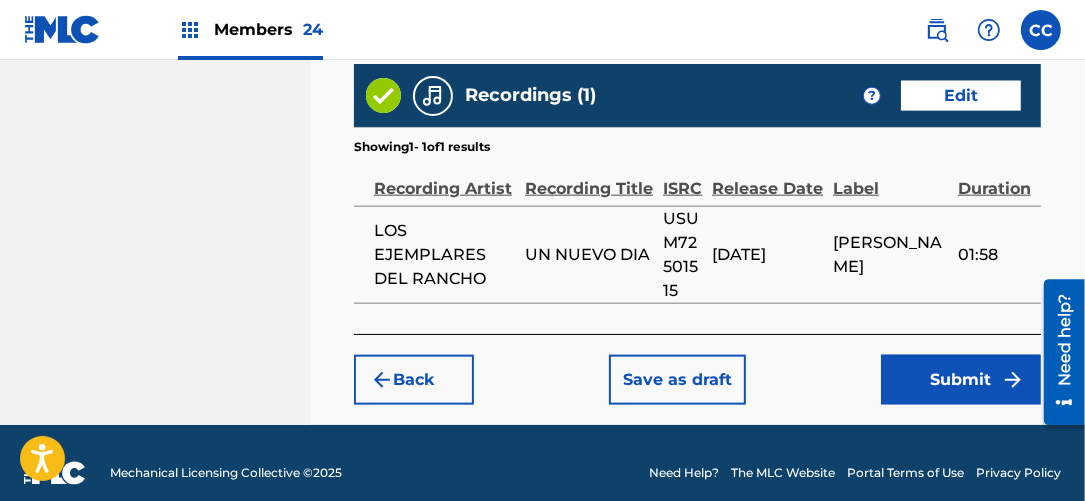 scroll, scrollTop: 1373, scrollLeft: 0, axis: vertical 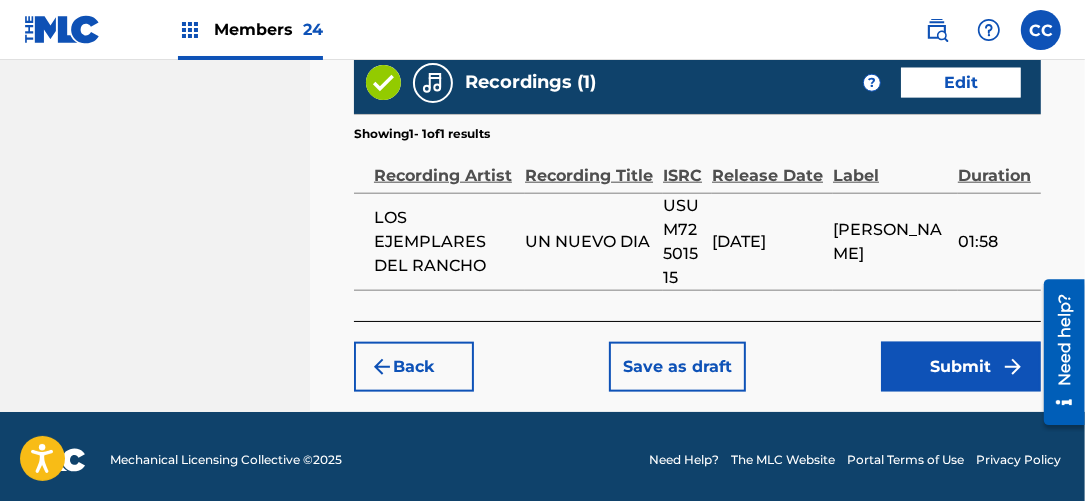 click on "Submit" at bounding box center (961, 367) 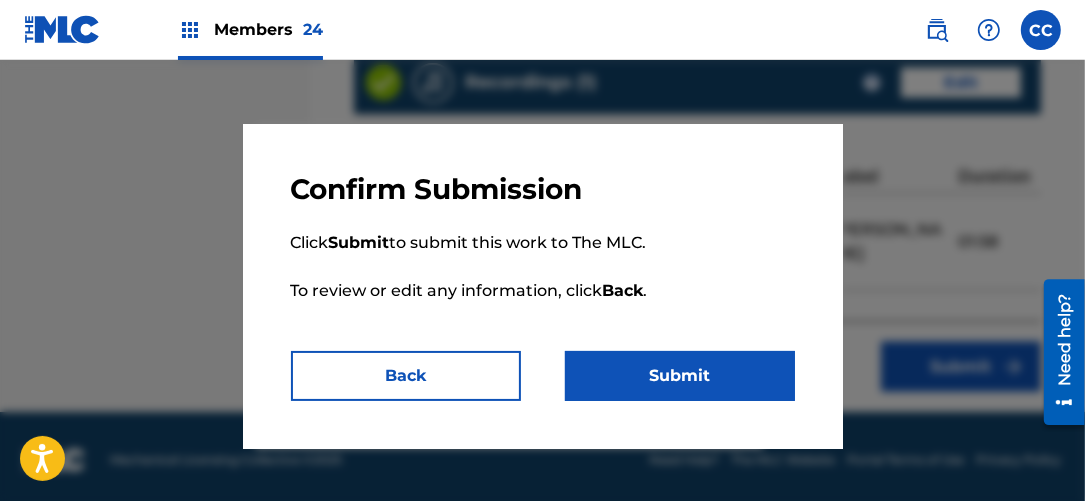 click on "Submit" at bounding box center (680, 376) 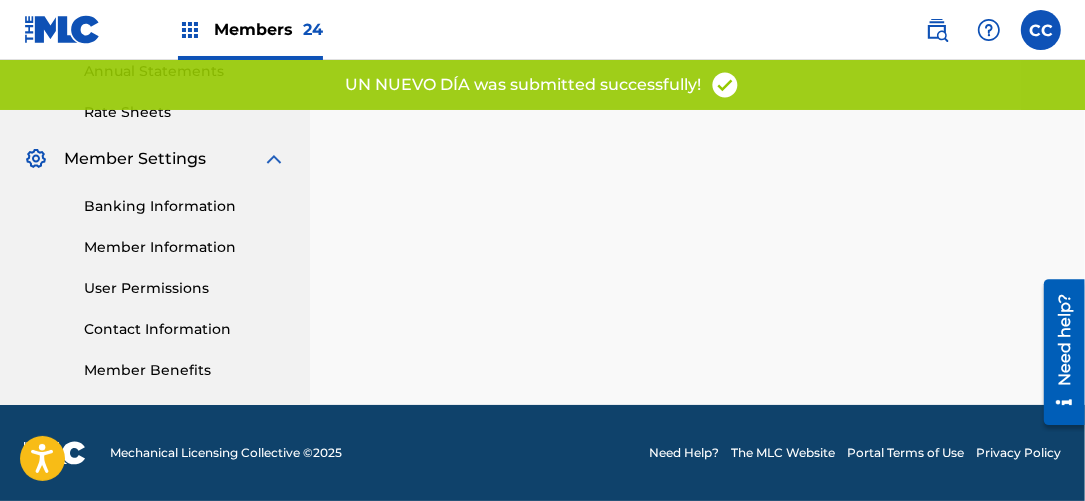 scroll, scrollTop: 0, scrollLeft: 0, axis: both 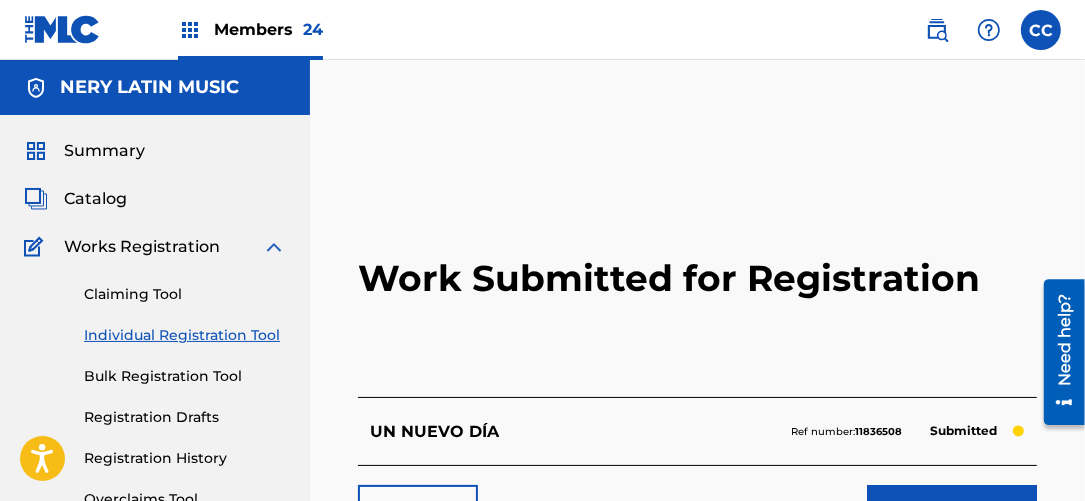 click on "Work Submitted for Registration" at bounding box center [697, 278] 